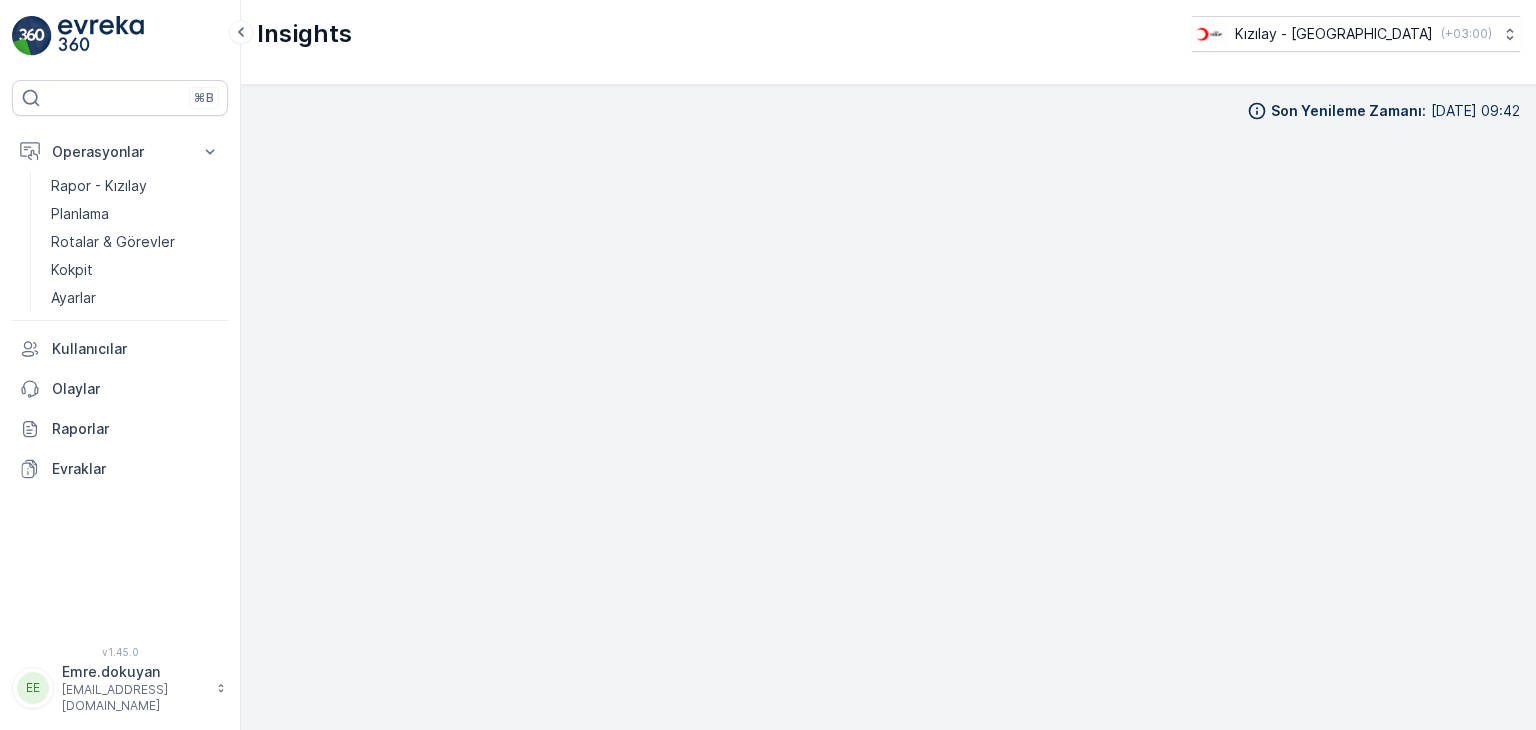 scroll, scrollTop: 0, scrollLeft: 0, axis: both 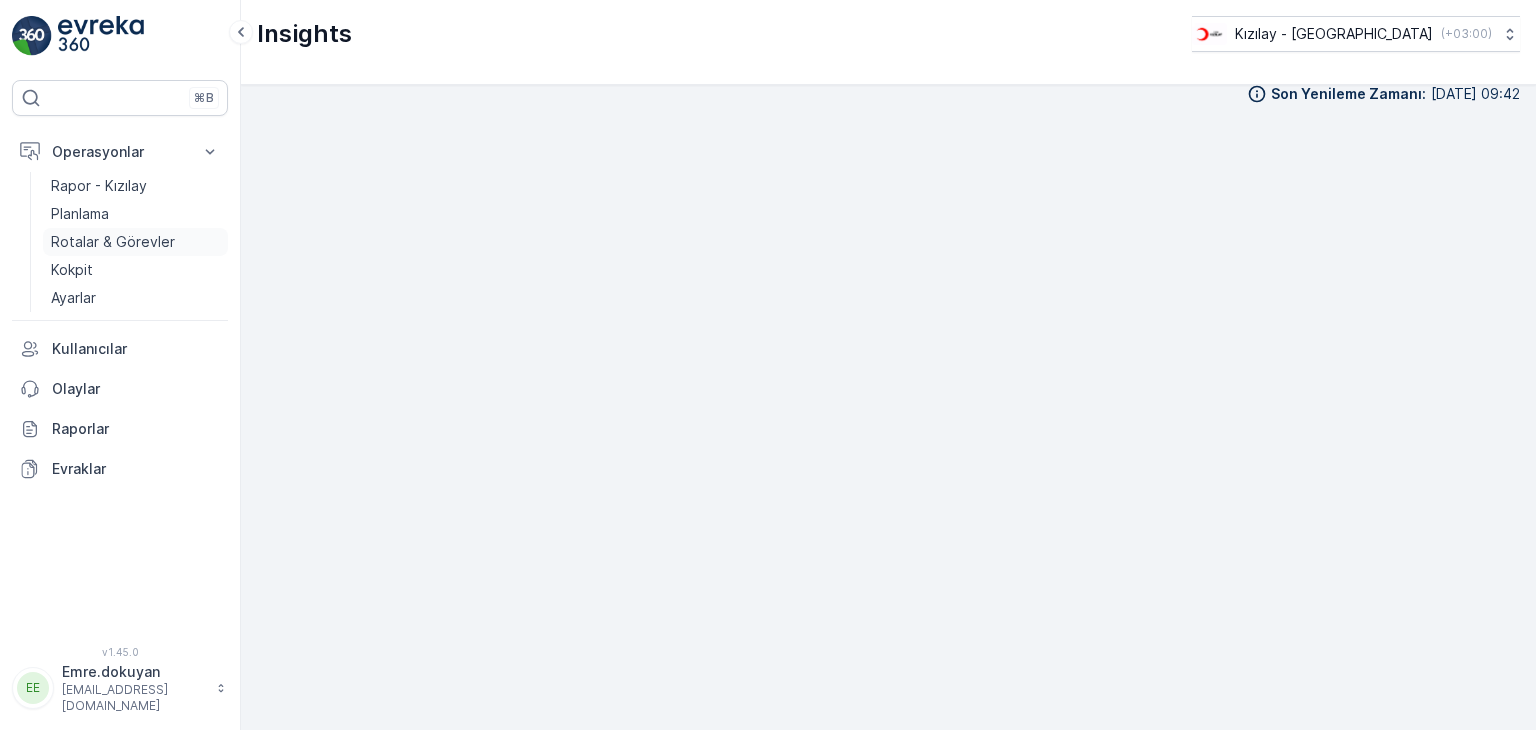 click on "Rotalar & Görevler" at bounding box center (113, 242) 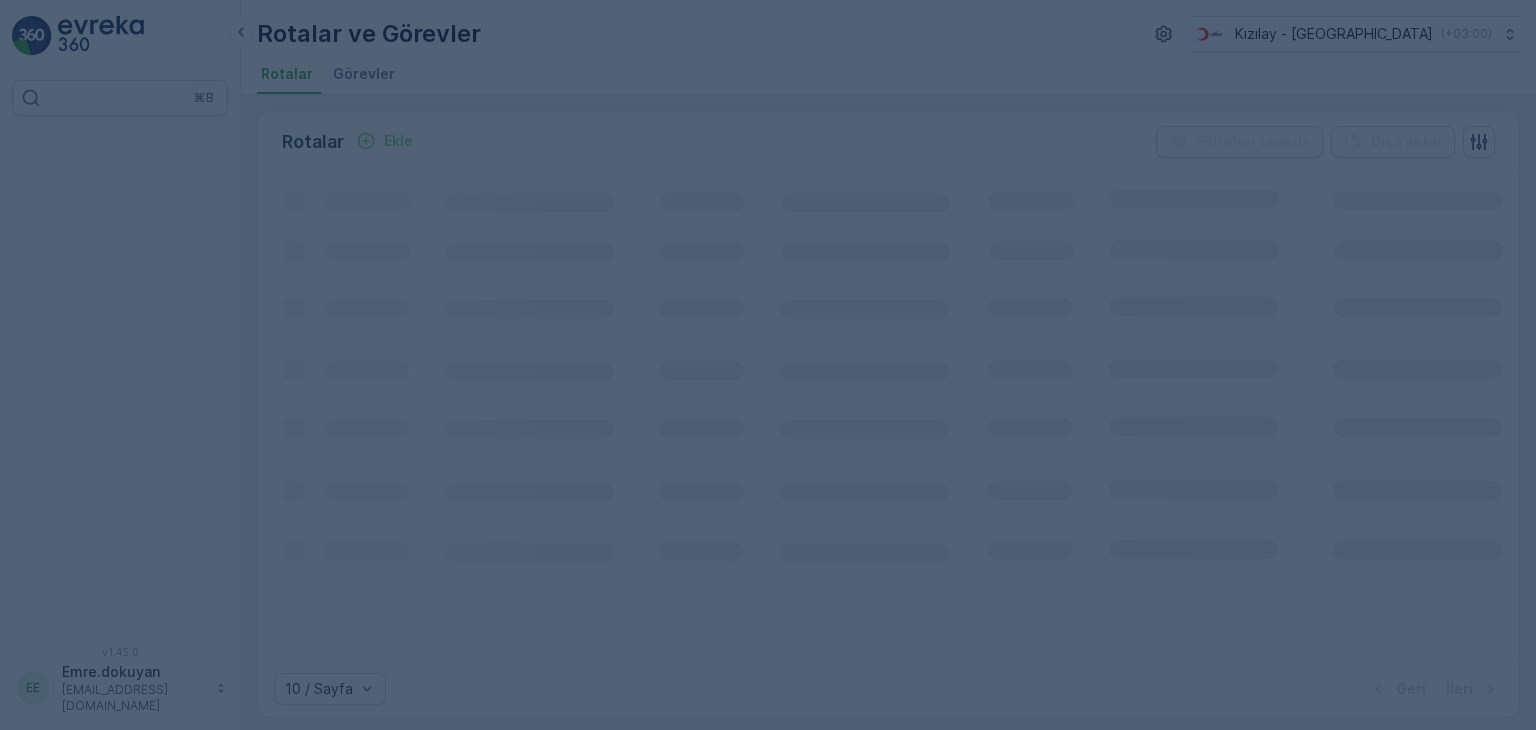 scroll, scrollTop: 0, scrollLeft: 0, axis: both 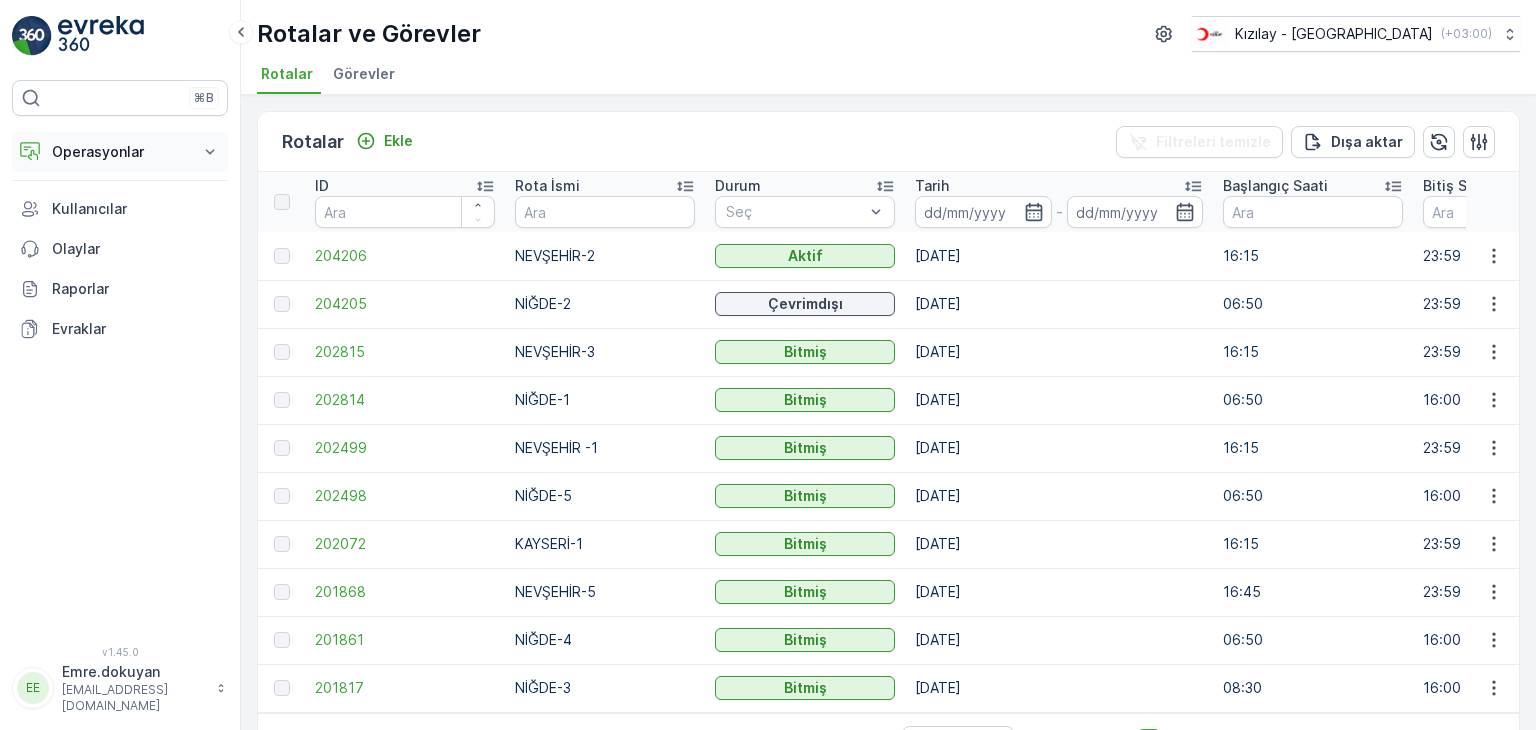 click on "Operasyonlar" at bounding box center (120, 152) 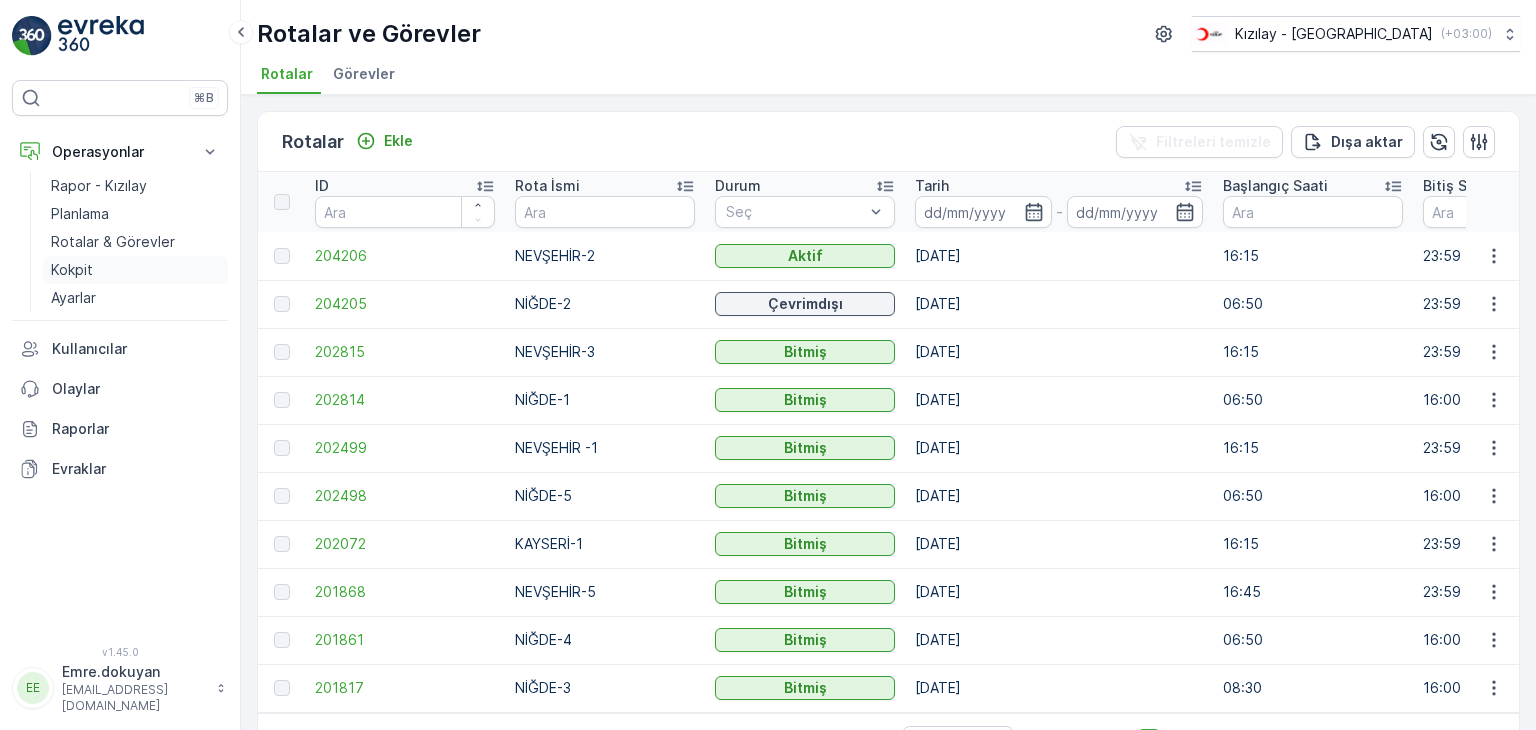 click on "Kokpit" at bounding box center [72, 270] 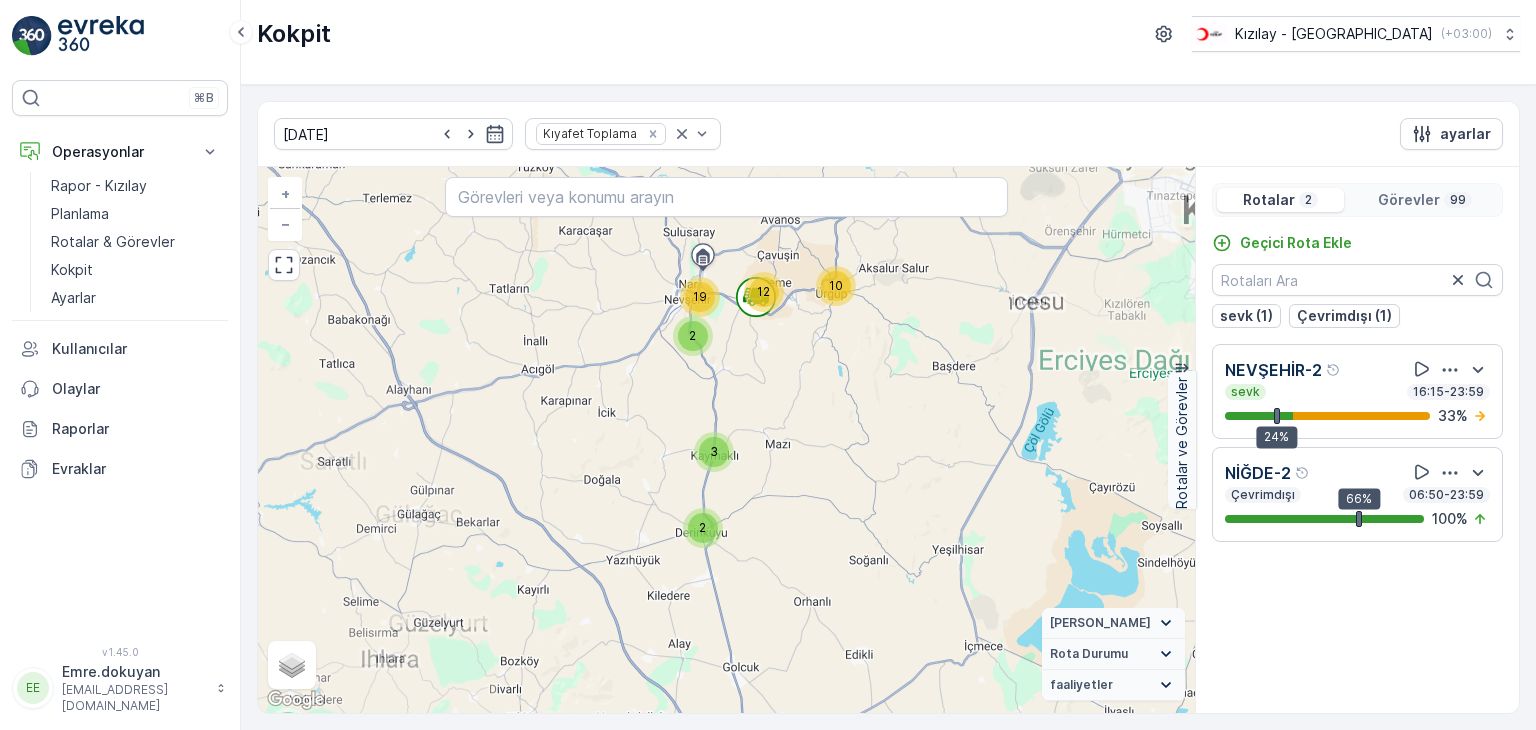 drag, startPoint x: 759, startPoint y: 309, endPoint x: 788, endPoint y: 399, distance: 94.55686 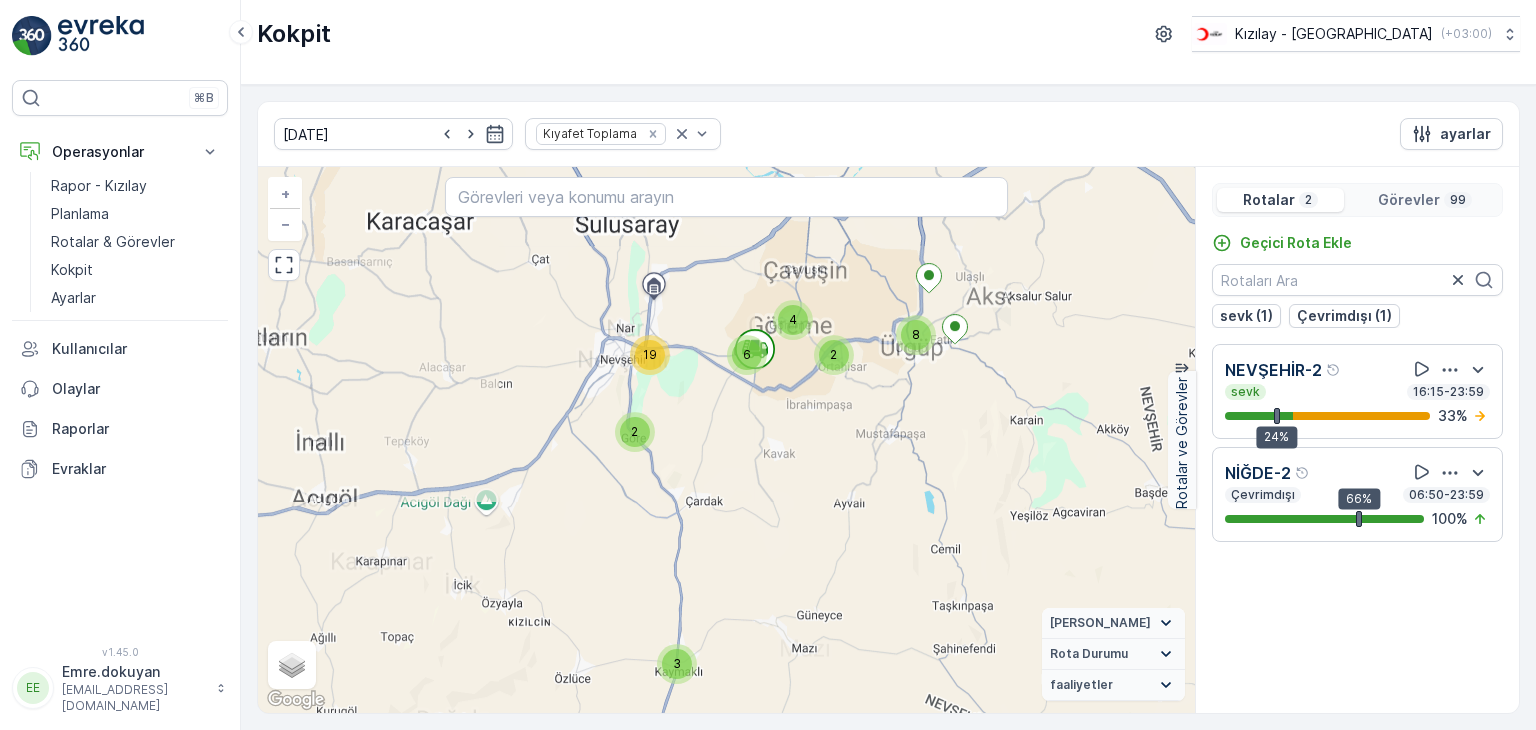 click on "2 6 4 8 2 19 3 2 5 46 + −  Uydu  Yol haritası  Arazi  Karışık  Leaflet Klavye kısayolları Harita Verileri Harita verileri ©2025 Google Harita verileri ©2025 Google 2 km  Metrik ve emperyal birimler arasında geçiş yapmak için tıklayın Şartlar Harita hatası bildirin Vekil Durumu Hareket halinde Sabit Rota Durumu Yaklaşan sevk Bitmiş giriş VCR Başarısız Çevrimdışı gönderilmemiş Süresi doldu İptal Edildi faaliyetler Başlangıç noktası Bitiş noktası YAKIT İmha etmek mola hız sınırı Gezinmek için ok tuşlarına basın." at bounding box center [726, 440] 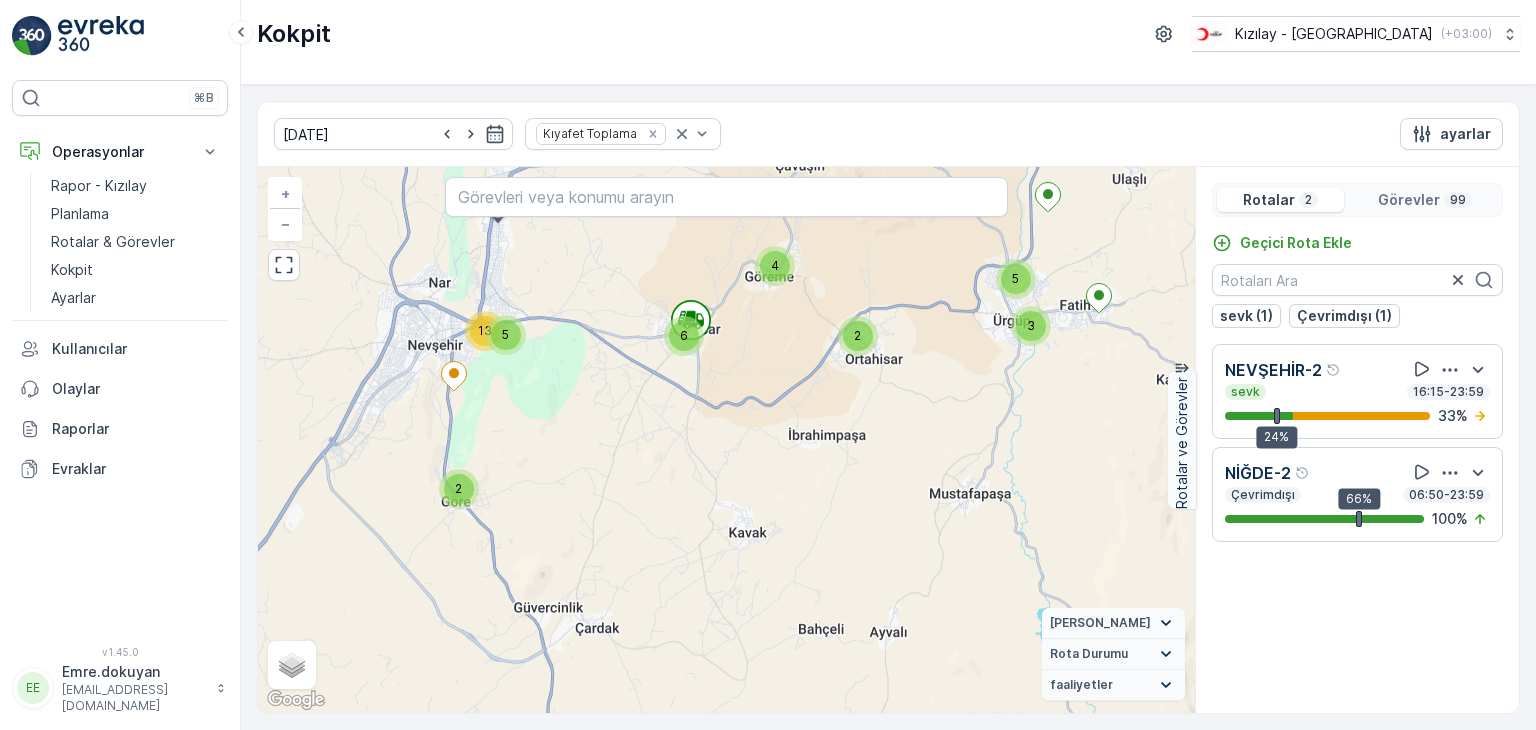 drag, startPoint x: 802, startPoint y: 375, endPoint x: 789, endPoint y: 471, distance: 96.87621 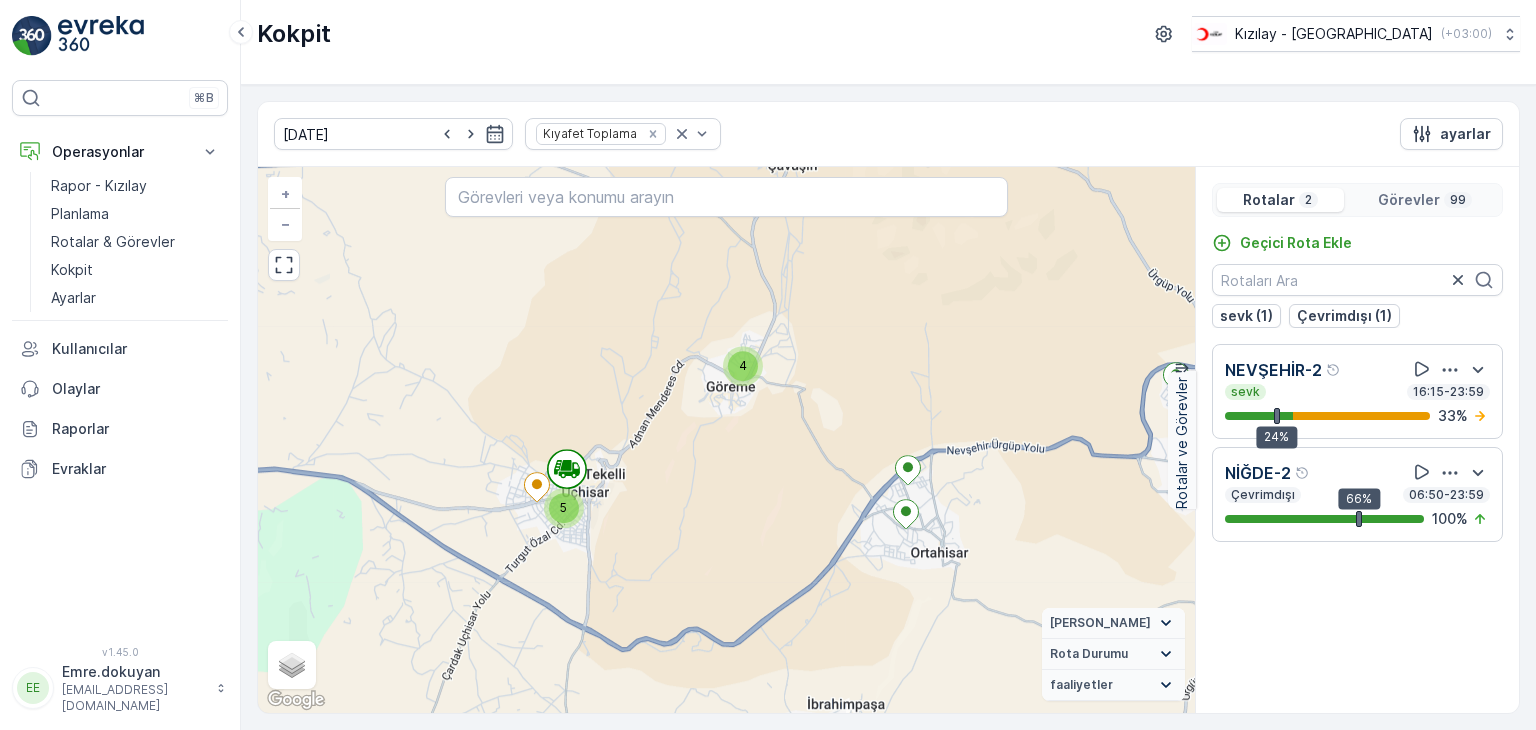 drag, startPoint x: 754, startPoint y: 404, endPoint x: 768, endPoint y: 512, distance: 108.903625 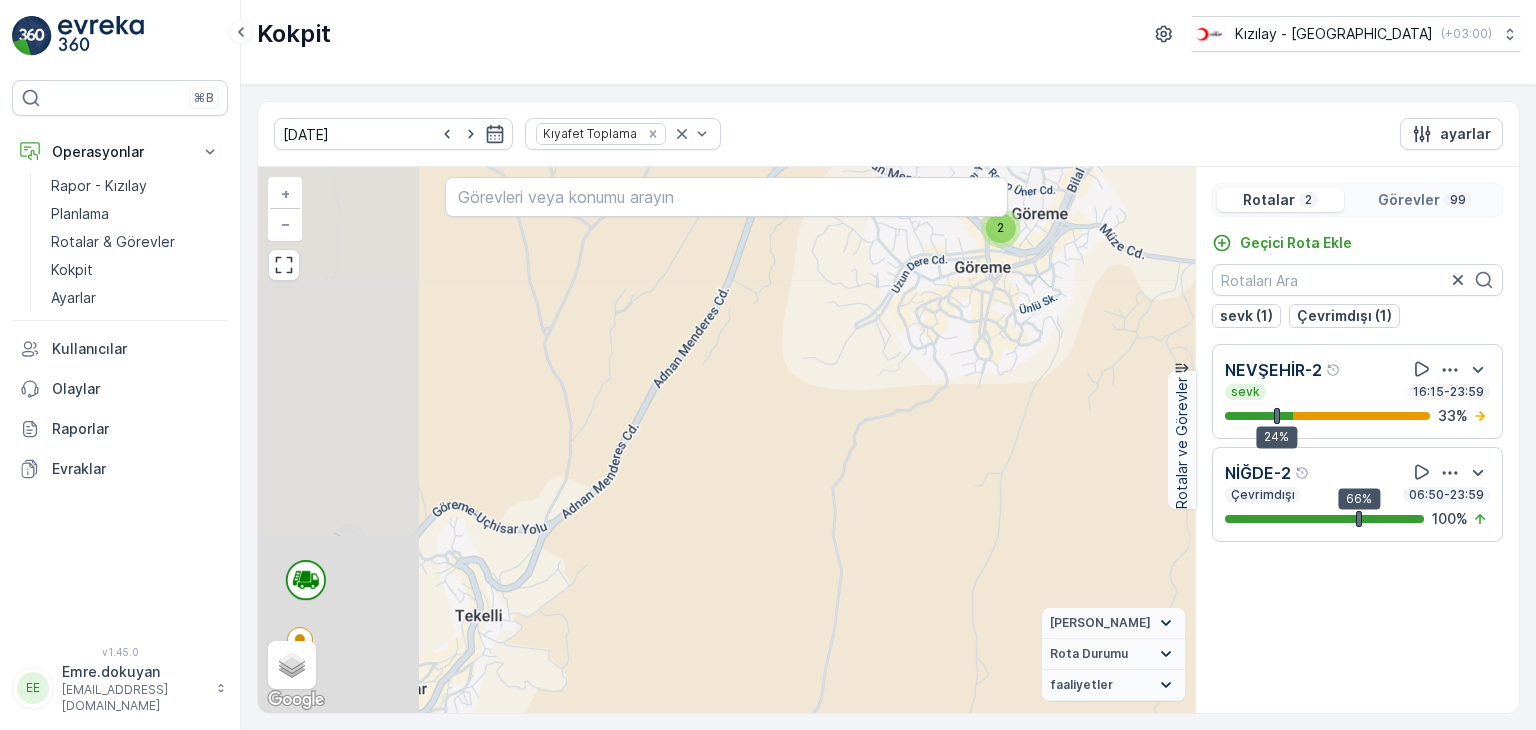 drag, startPoint x: 692, startPoint y: 396, endPoint x: 953, endPoint y: 279, distance: 286.02448 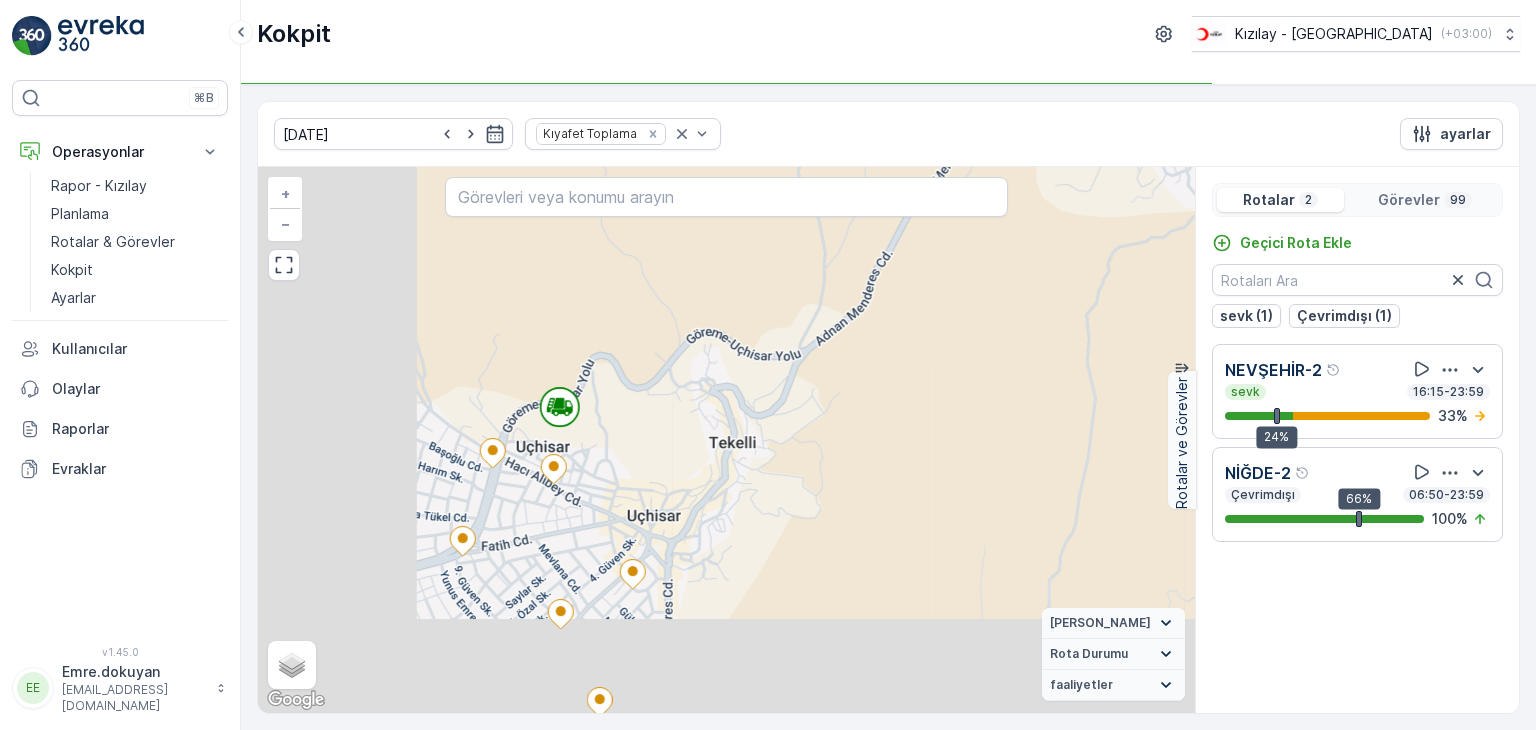 drag, startPoint x: 632, startPoint y: 456, endPoint x: 886, endPoint y: 307, distance: 294.4775 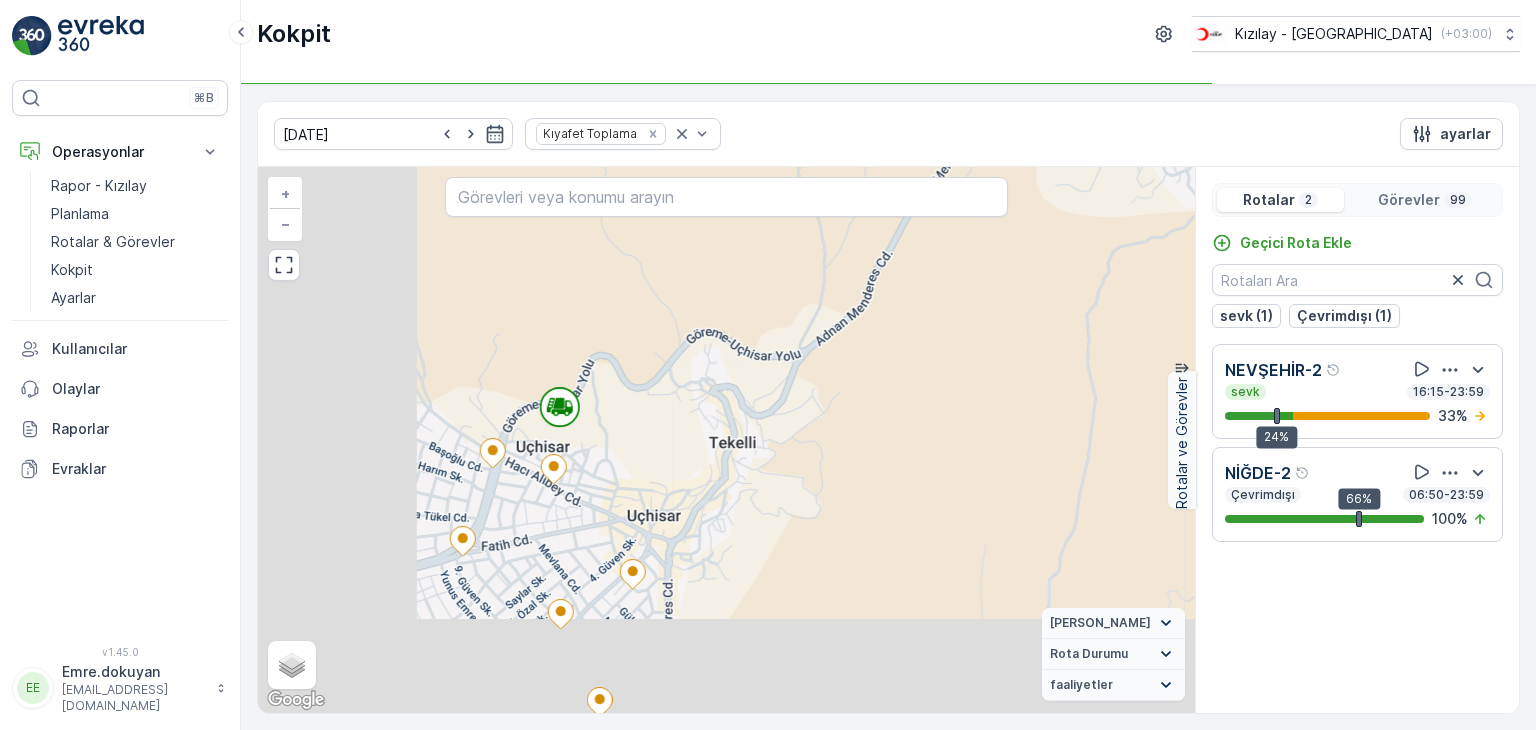 click on "2 2 2 2 2 2 2 3 2 2 3 2 2 2 2 + −  Uydu  Yol haritası  Arazi  Karışık  Leaflet Klavye kısayolları Harita Verileri Harita verileri ©2025 Harita verileri ©2025 200 m  Metrik ve emperyal birimler arasında geçiş yapmak için tıklayın Şartlar Harita hatası bildirin Vekil Durumu Hareket halinde Sabit Rota Durumu Yaklaşan sevk Bitmiş giriş VCR Başarısız Çevrimdışı gönderilmemiş Süresi doldu İptal Edildi faaliyetler Başlangıç noktası Bitiş noktası YAKIT İmha etmek mola hız sınırı Gezinmek için ok tuşlarına basın." at bounding box center (726, 440) 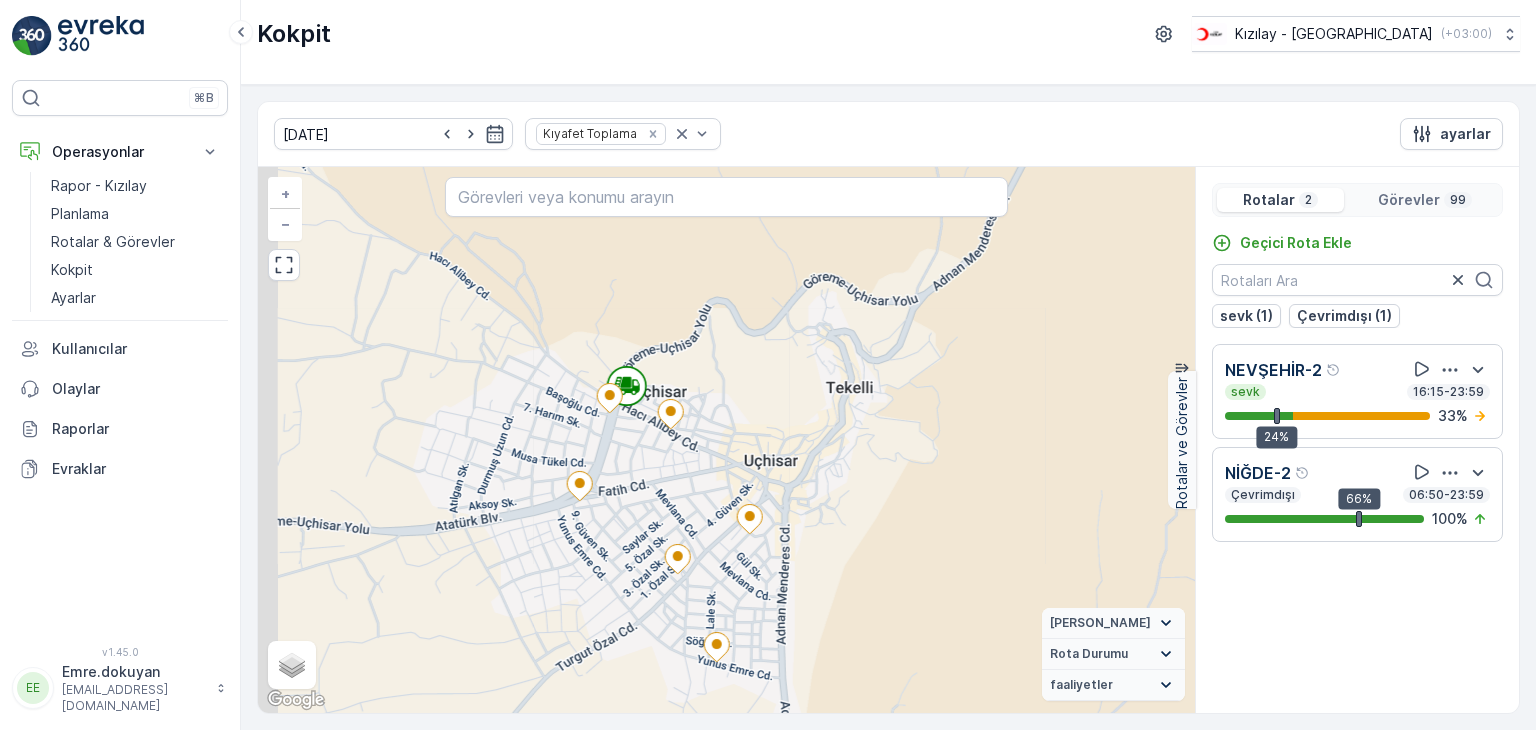 drag, startPoint x: 627, startPoint y: 469, endPoint x: 837, endPoint y: 367, distance: 233.46092 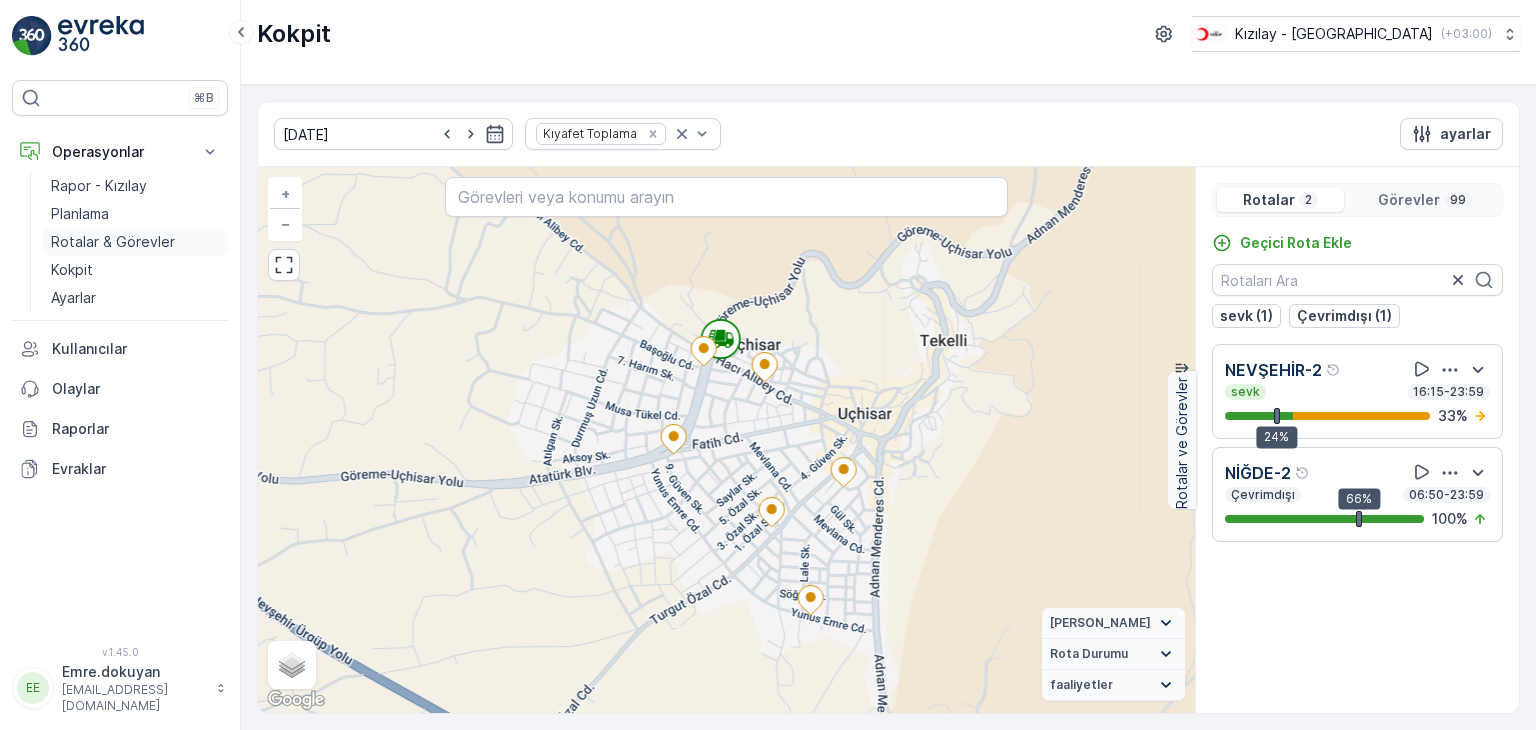click on "Rotalar & Görevler" at bounding box center (113, 242) 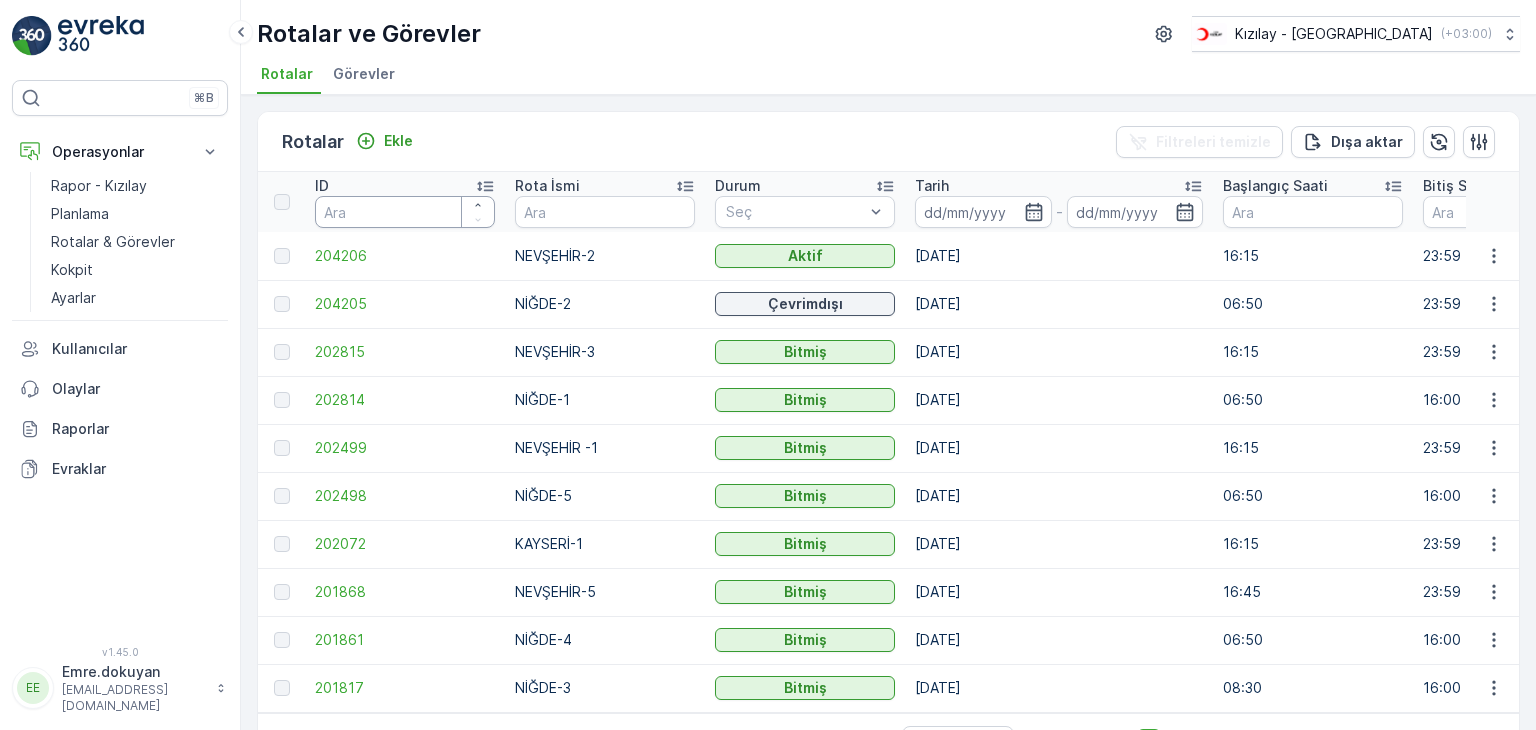 scroll, scrollTop: 0, scrollLeft: 0, axis: both 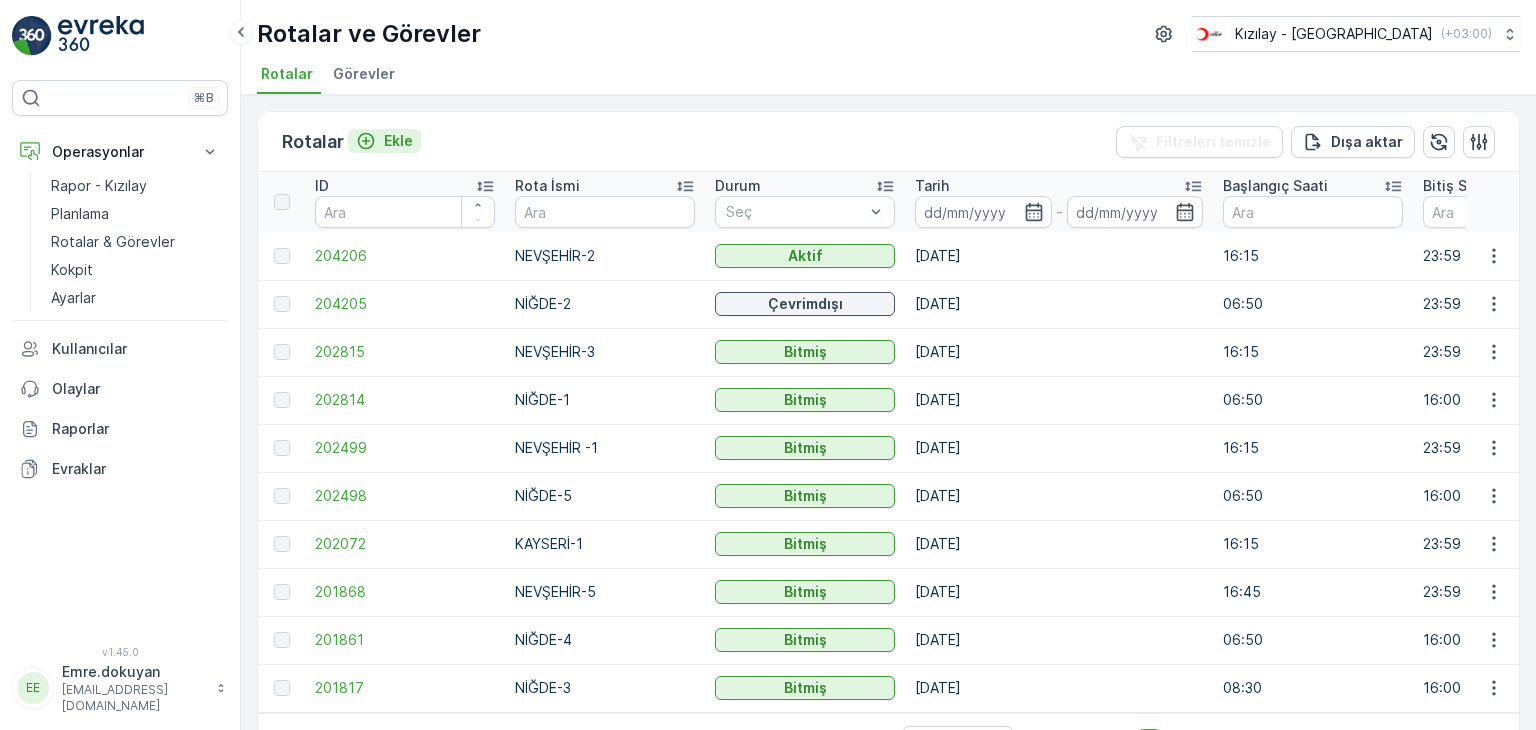 click on "Ekle" at bounding box center [398, 141] 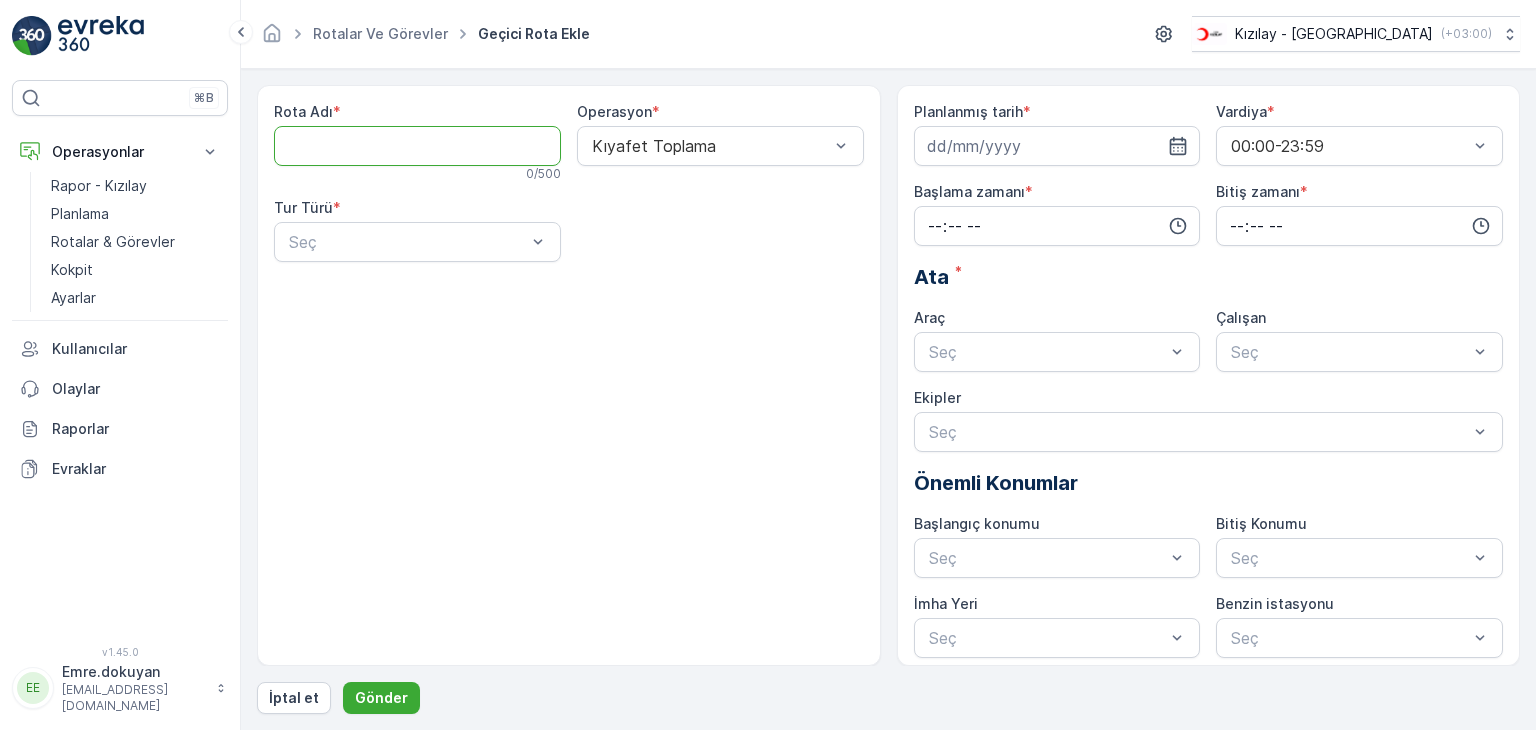 click on "Rota Adı" at bounding box center [417, 146] 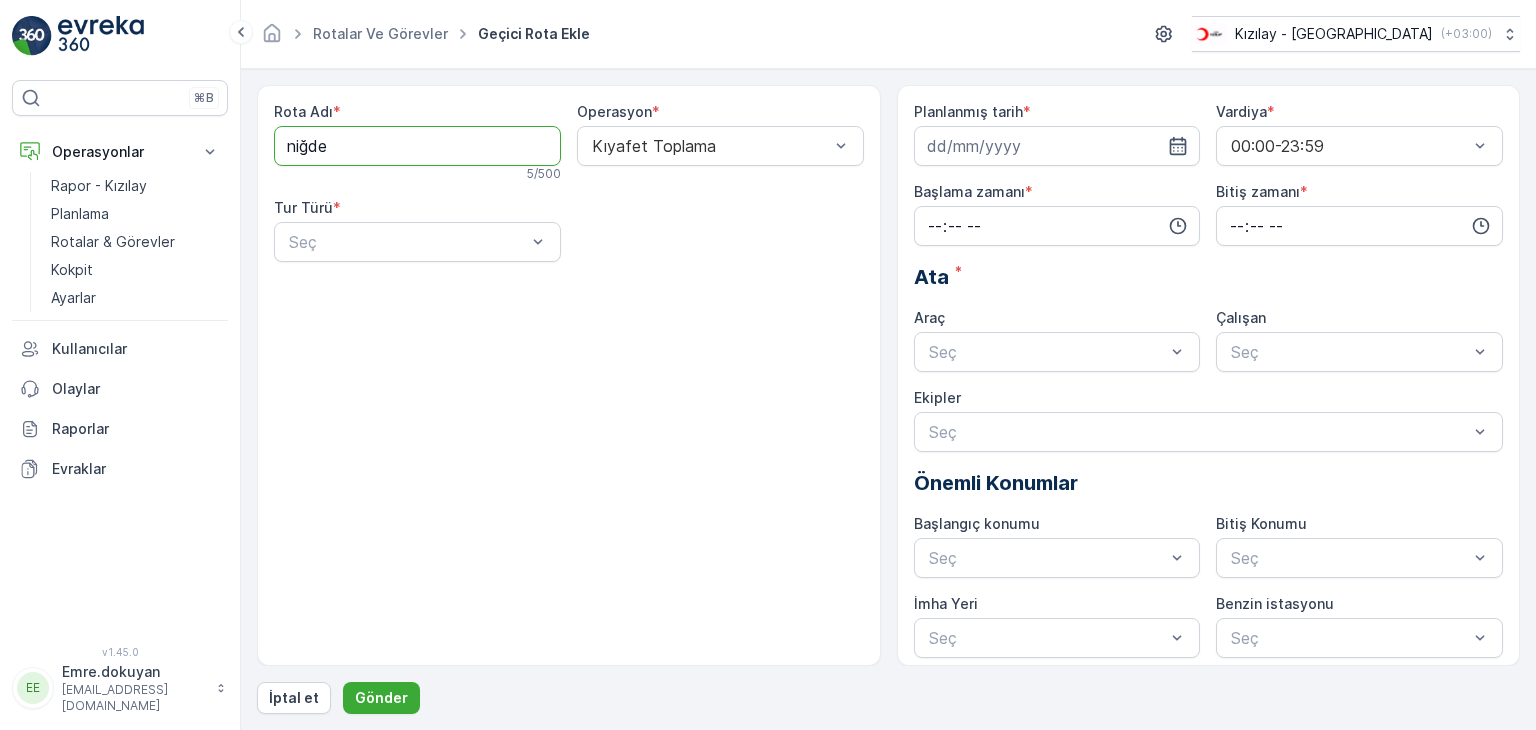 type on "NİĞDE-3" 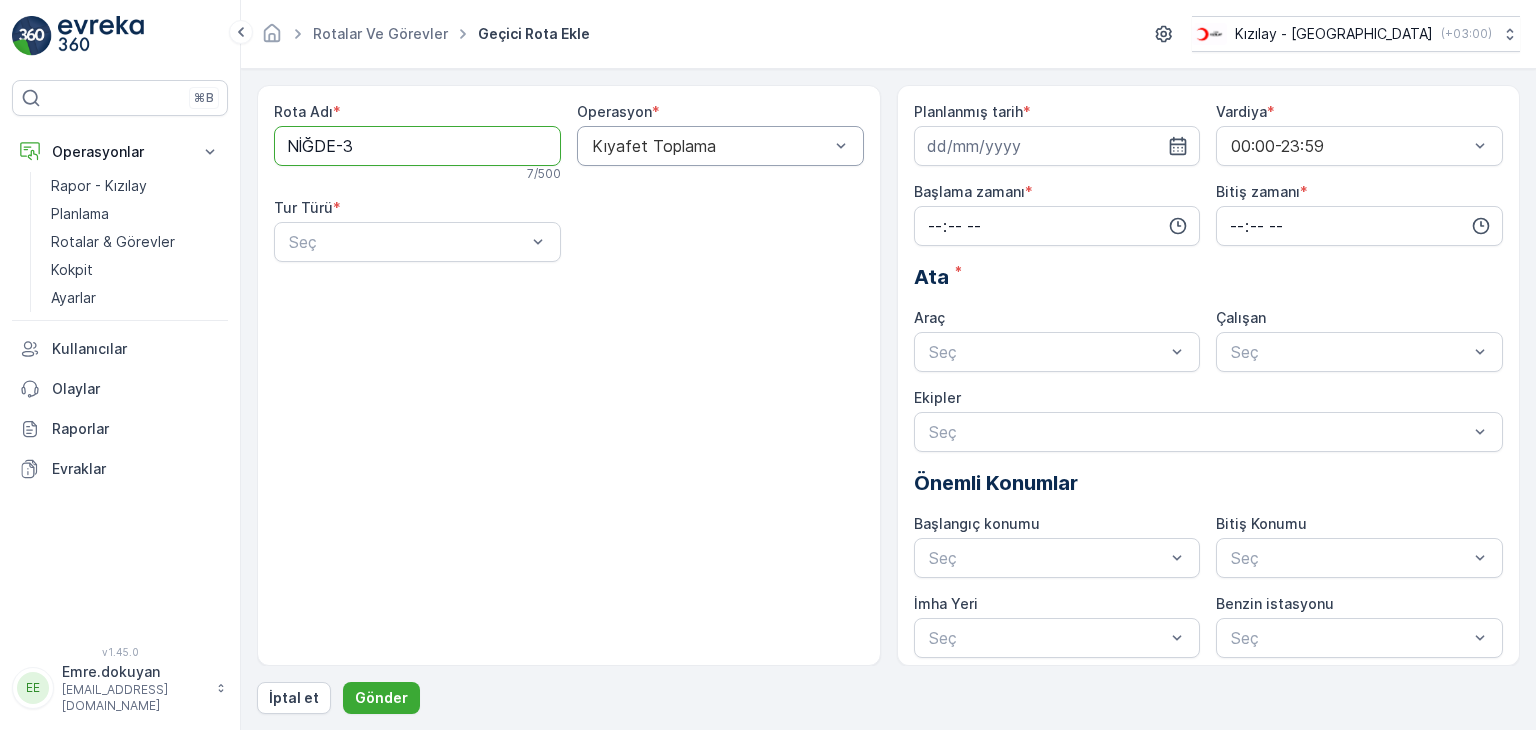 click at bounding box center [710, 146] 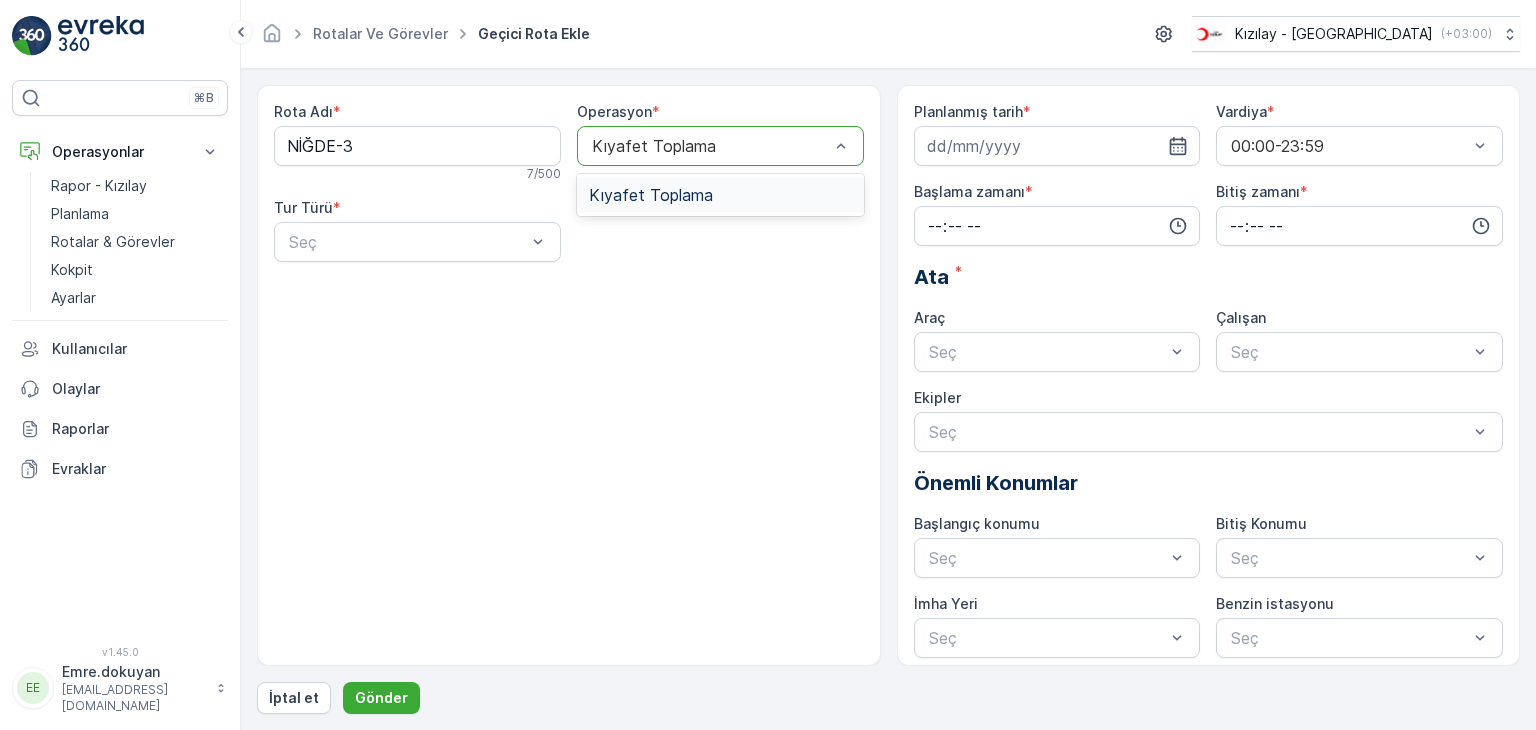 click on "Kıyafet Toplama" at bounding box center [651, 195] 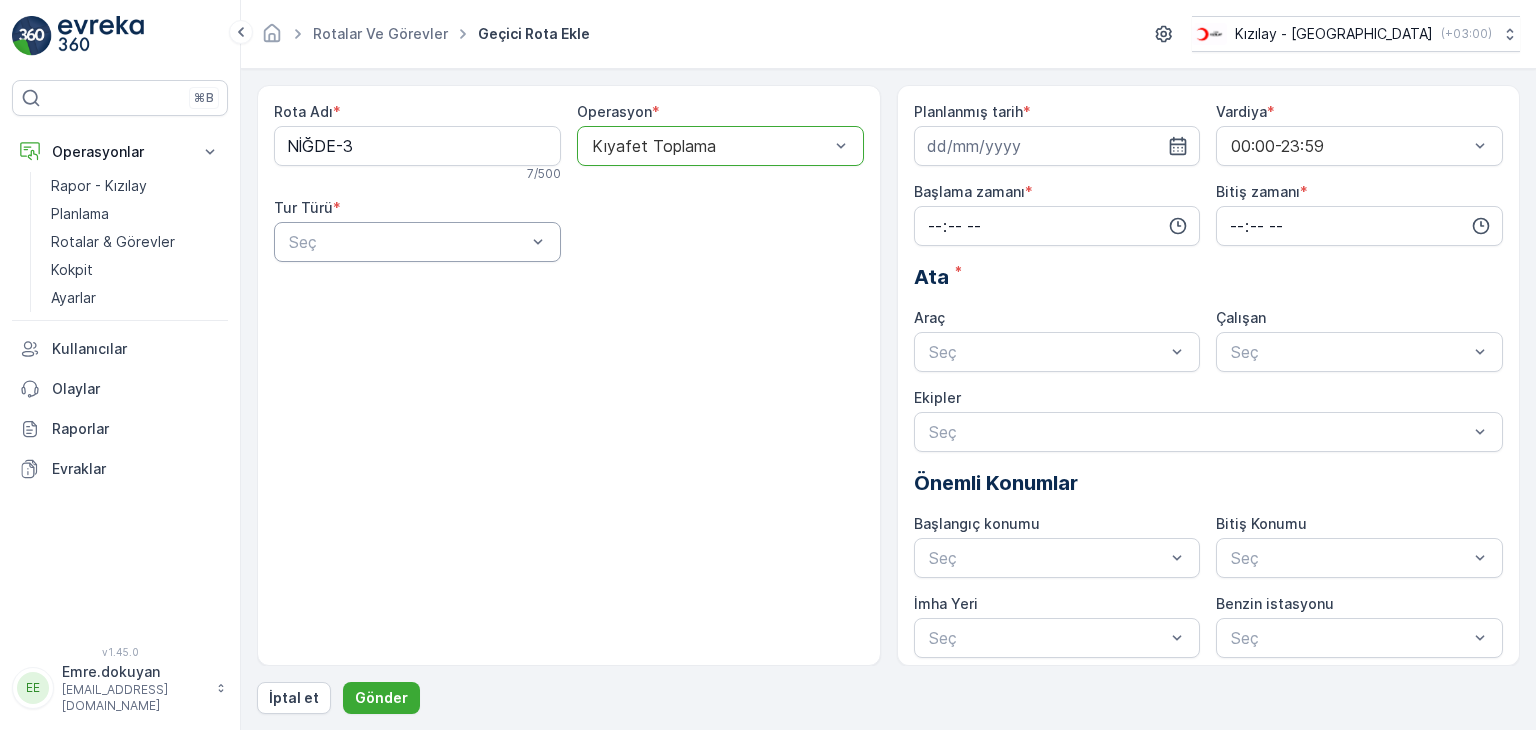 click at bounding box center [407, 242] 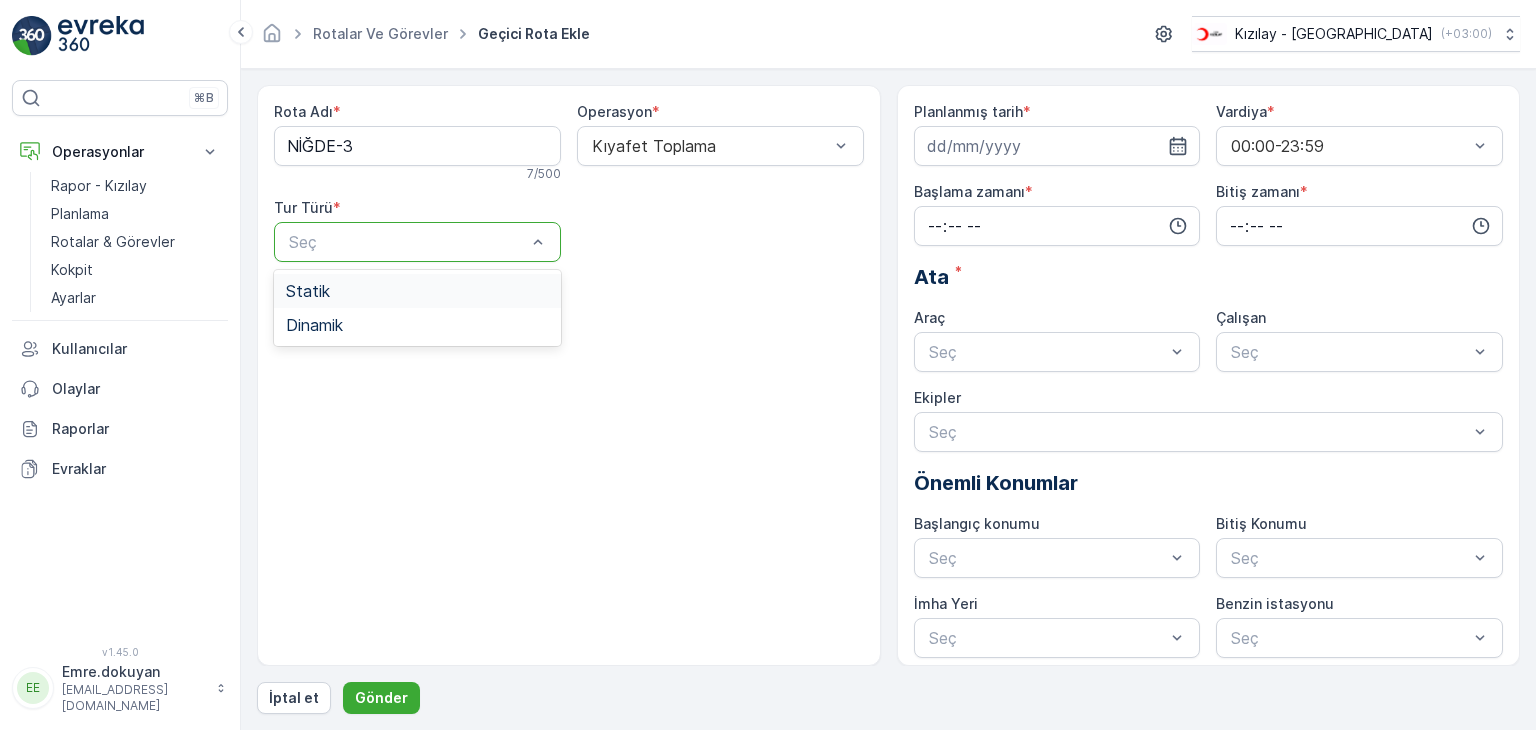 click on "Statik" at bounding box center (417, 291) 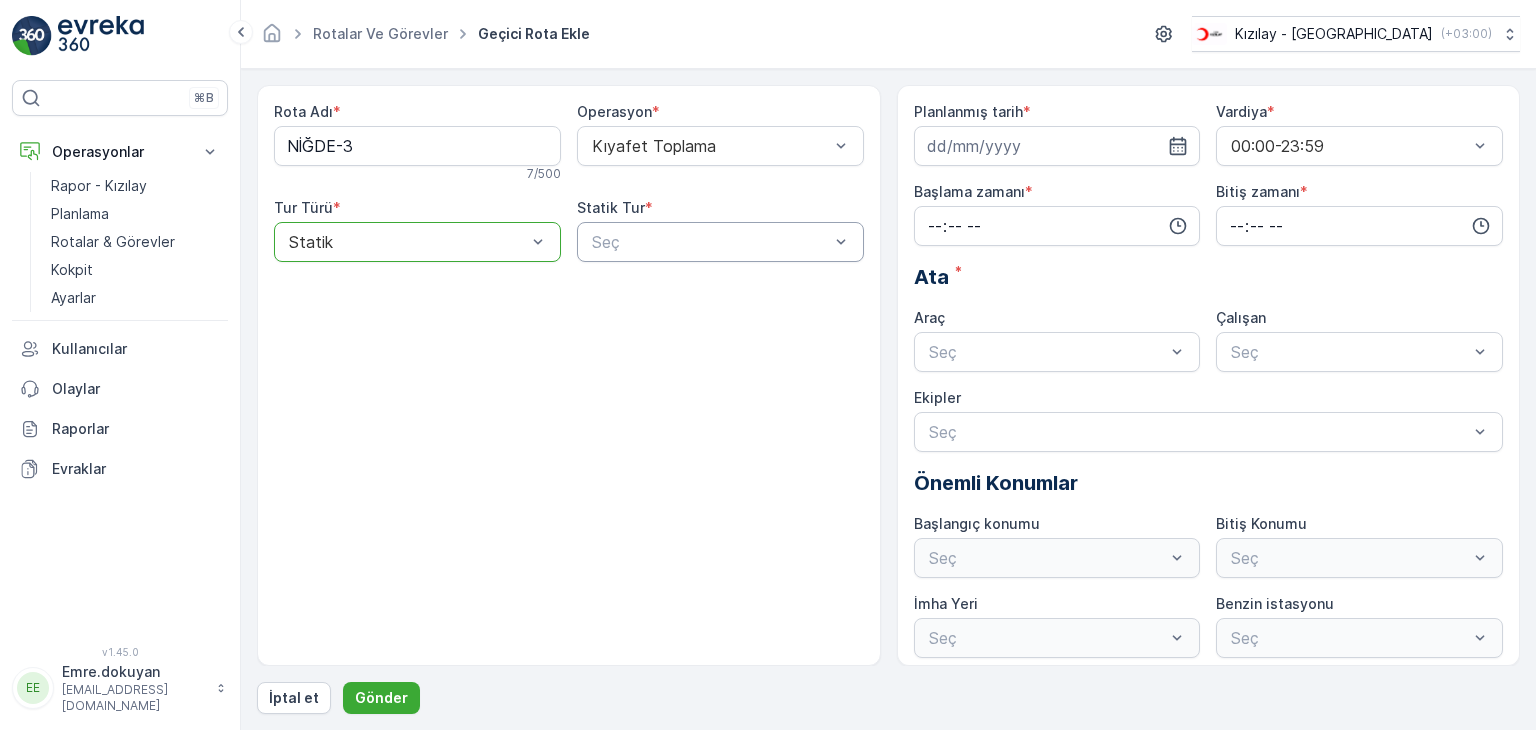 click at bounding box center (710, 242) 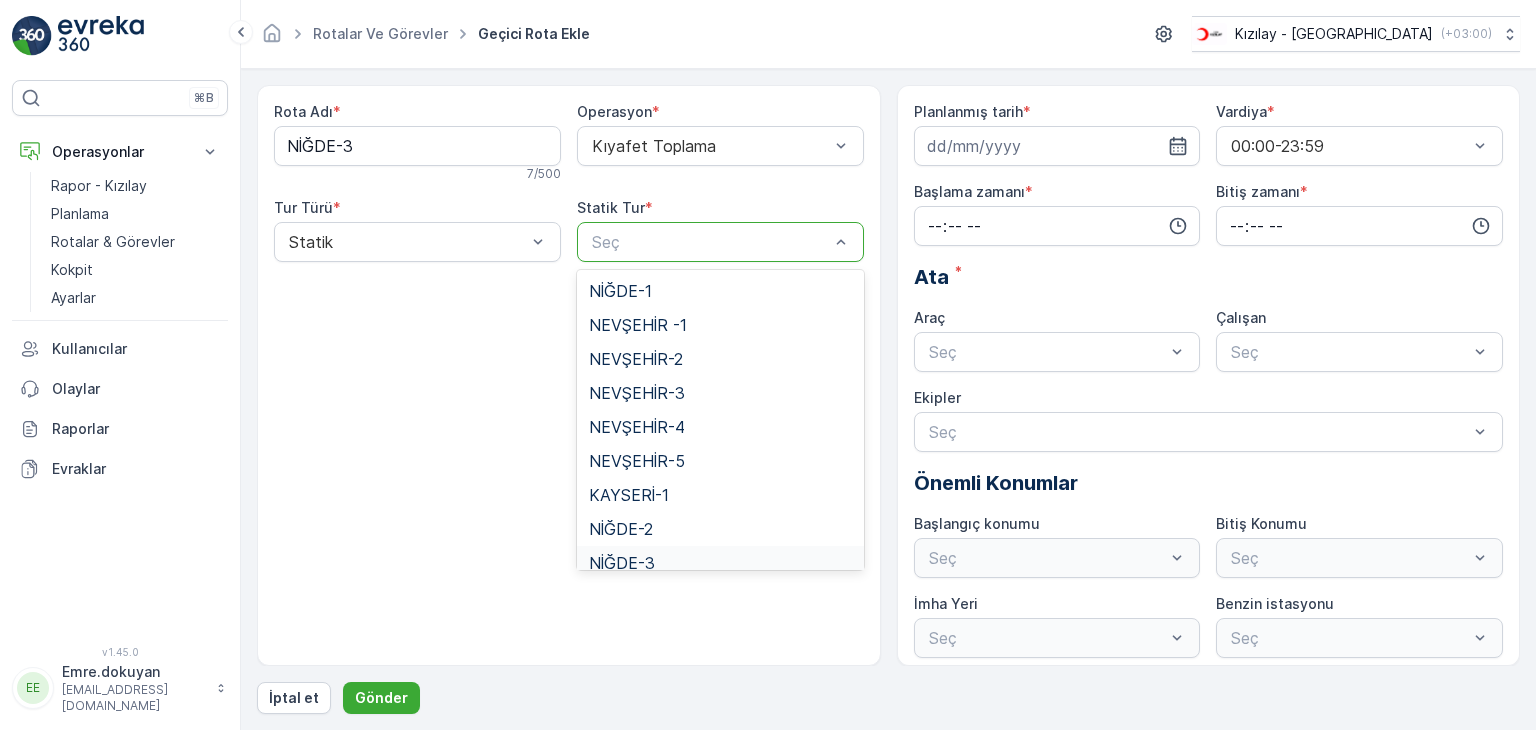 click on "NİĞDE-3" at bounding box center [622, 563] 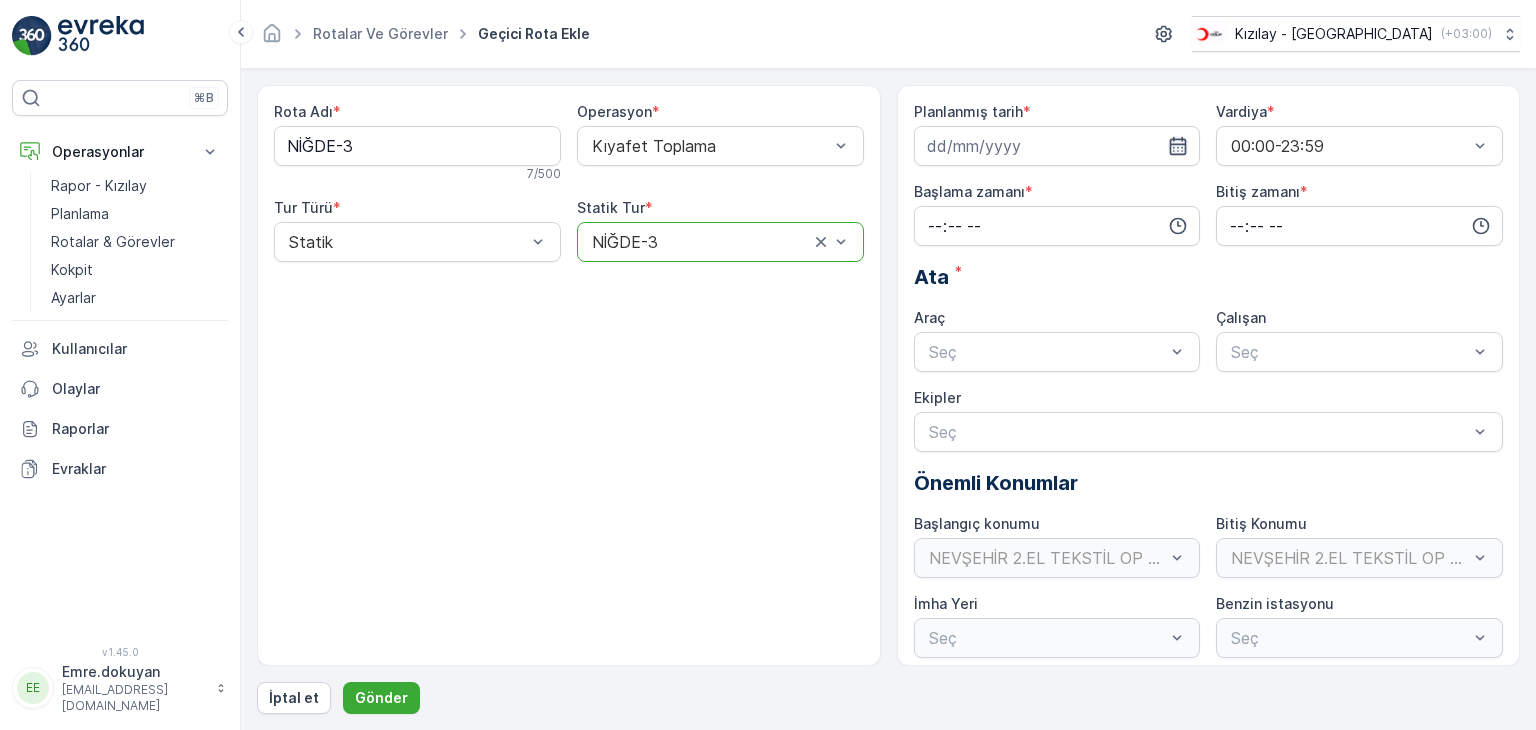click 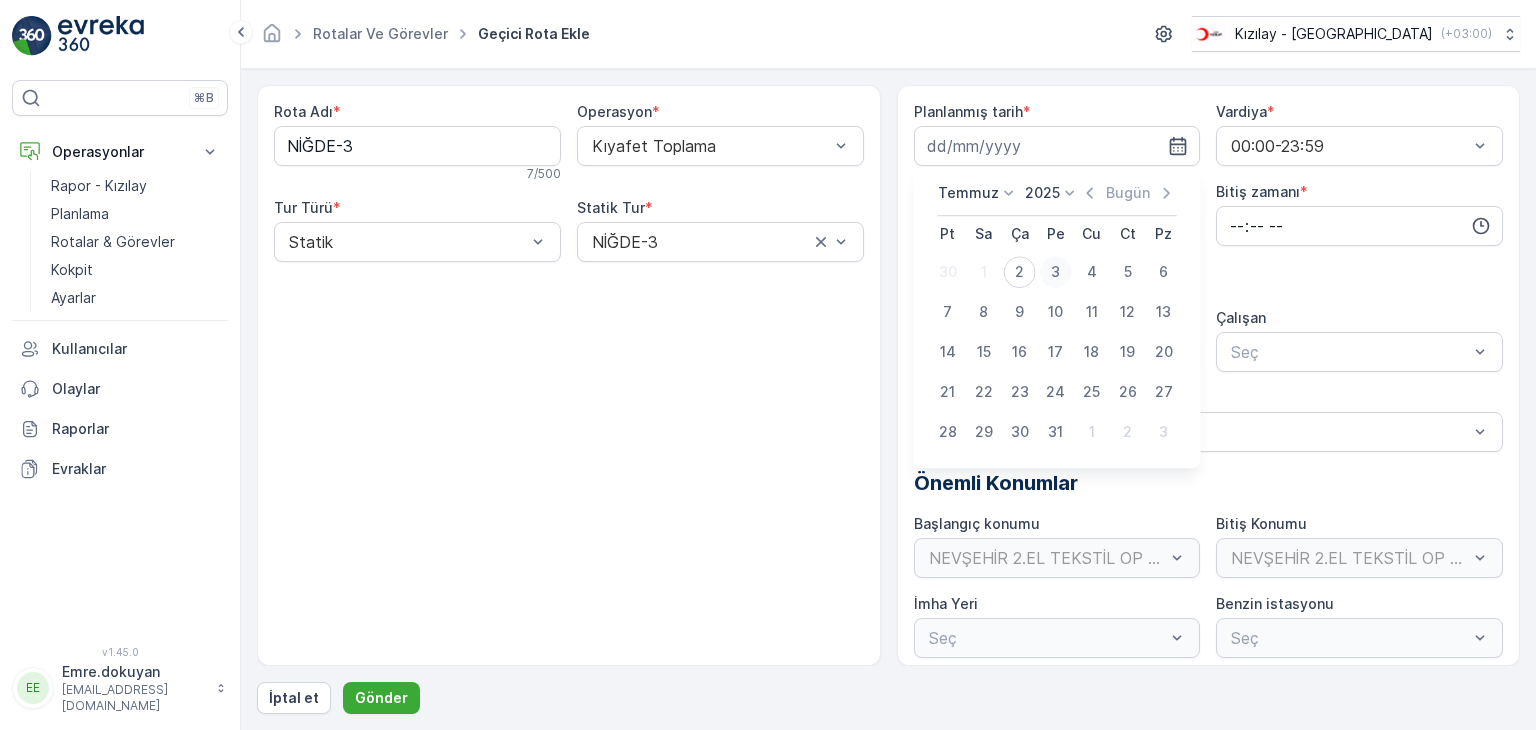 click on "3" at bounding box center (1056, 272) 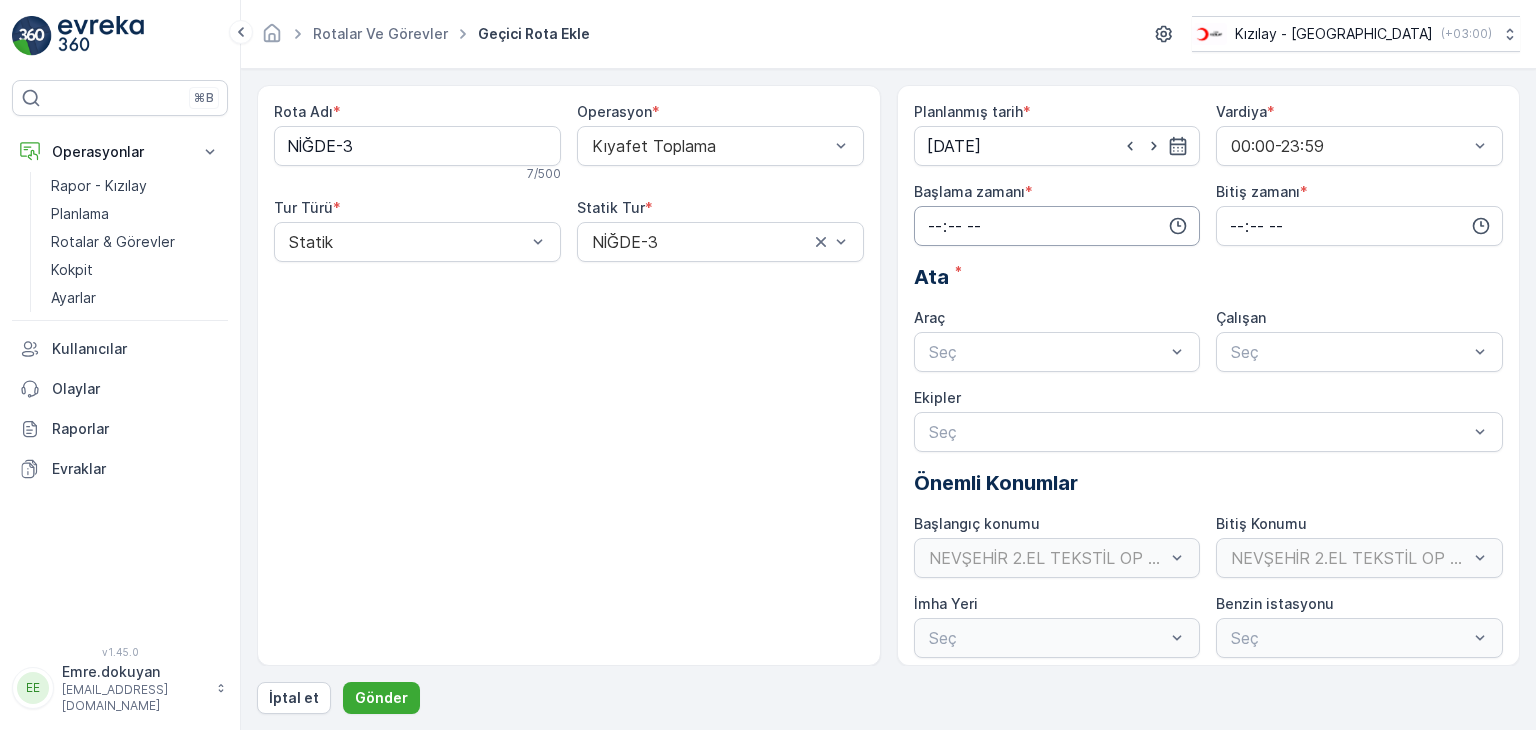 drag, startPoint x: 928, startPoint y: 220, endPoint x: 934, endPoint y: 230, distance: 11.661903 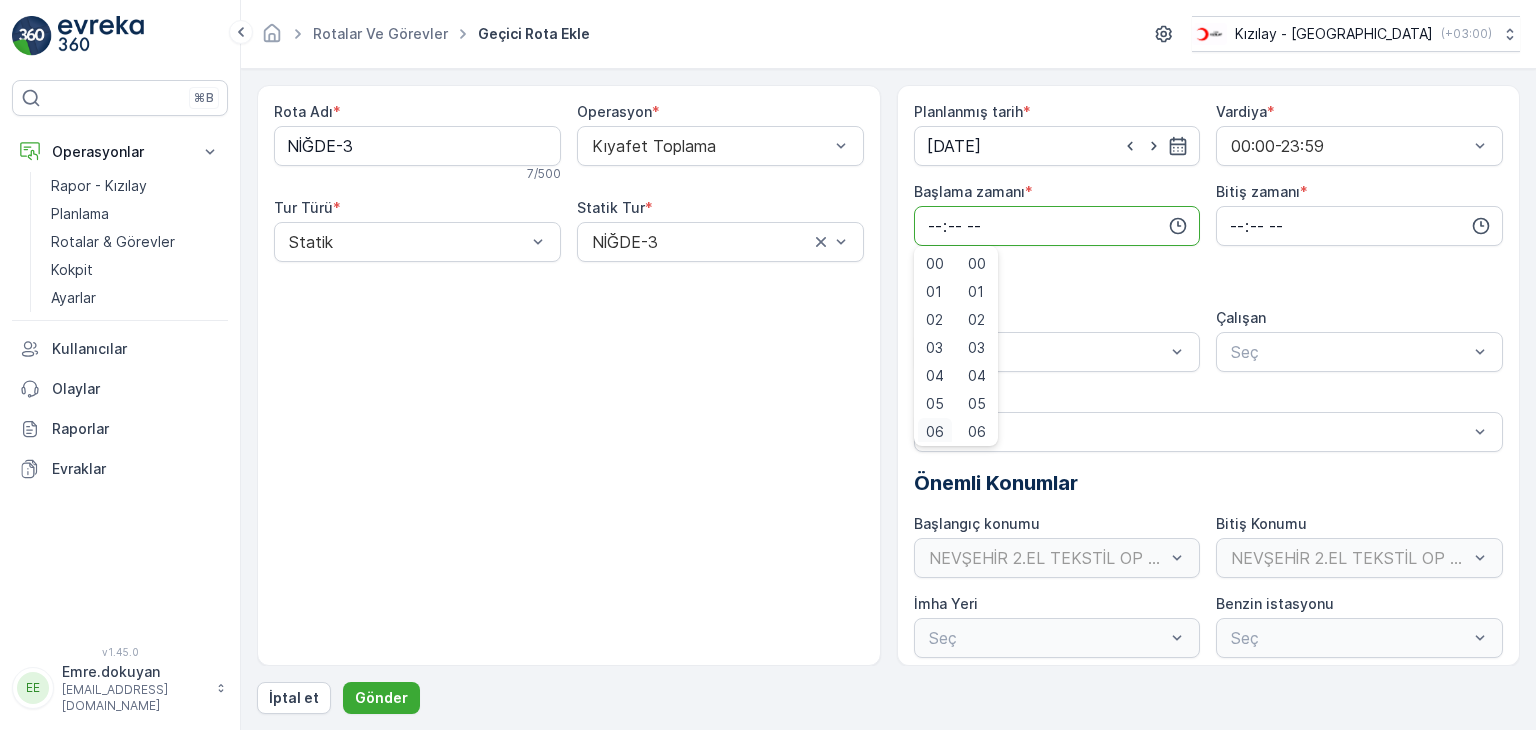 scroll, scrollTop: 4, scrollLeft: 0, axis: vertical 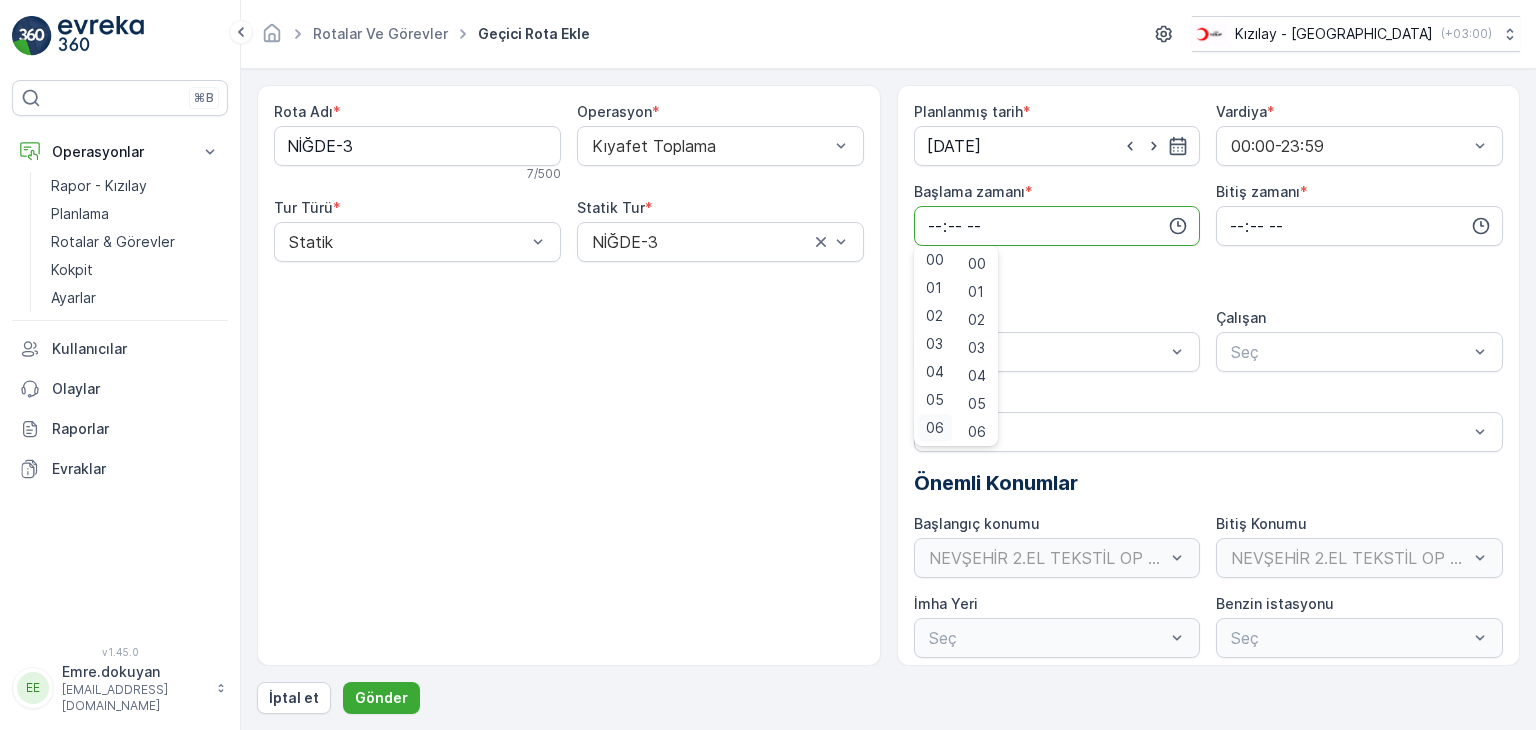 click on "06" at bounding box center [935, 428] 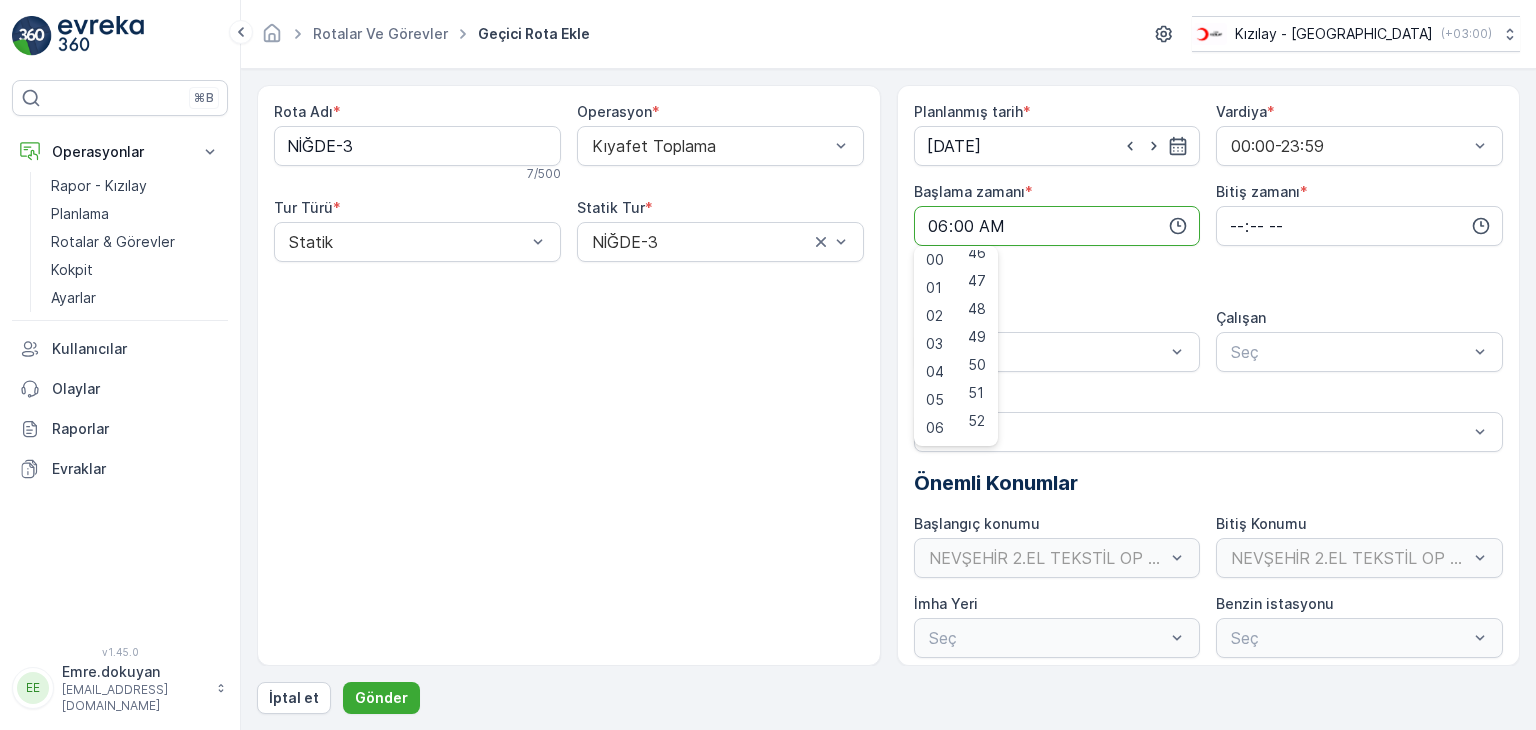 scroll, scrollTop: 1358, scrollLeft: 0, axis: vertical 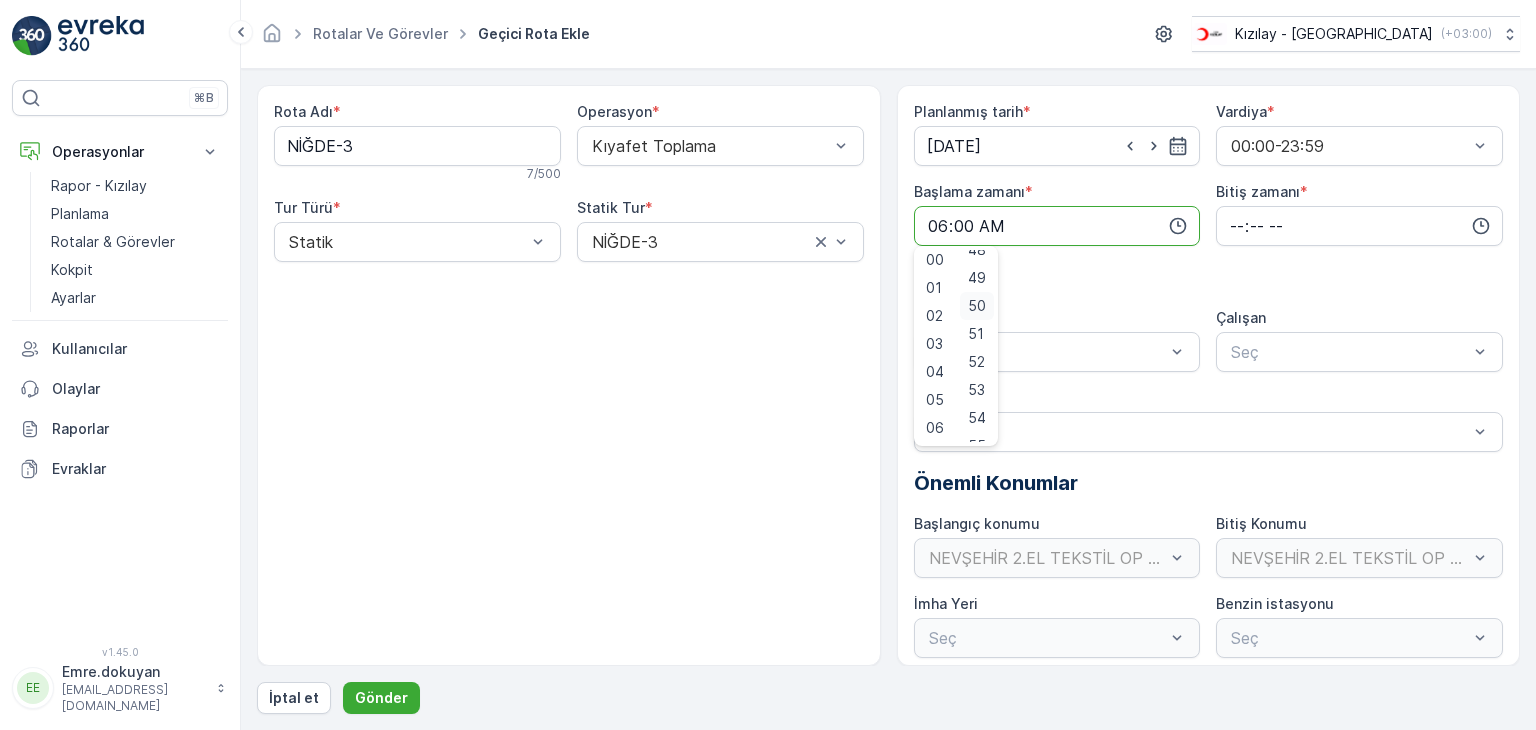 click on "50" at bounding box center [977, 306] 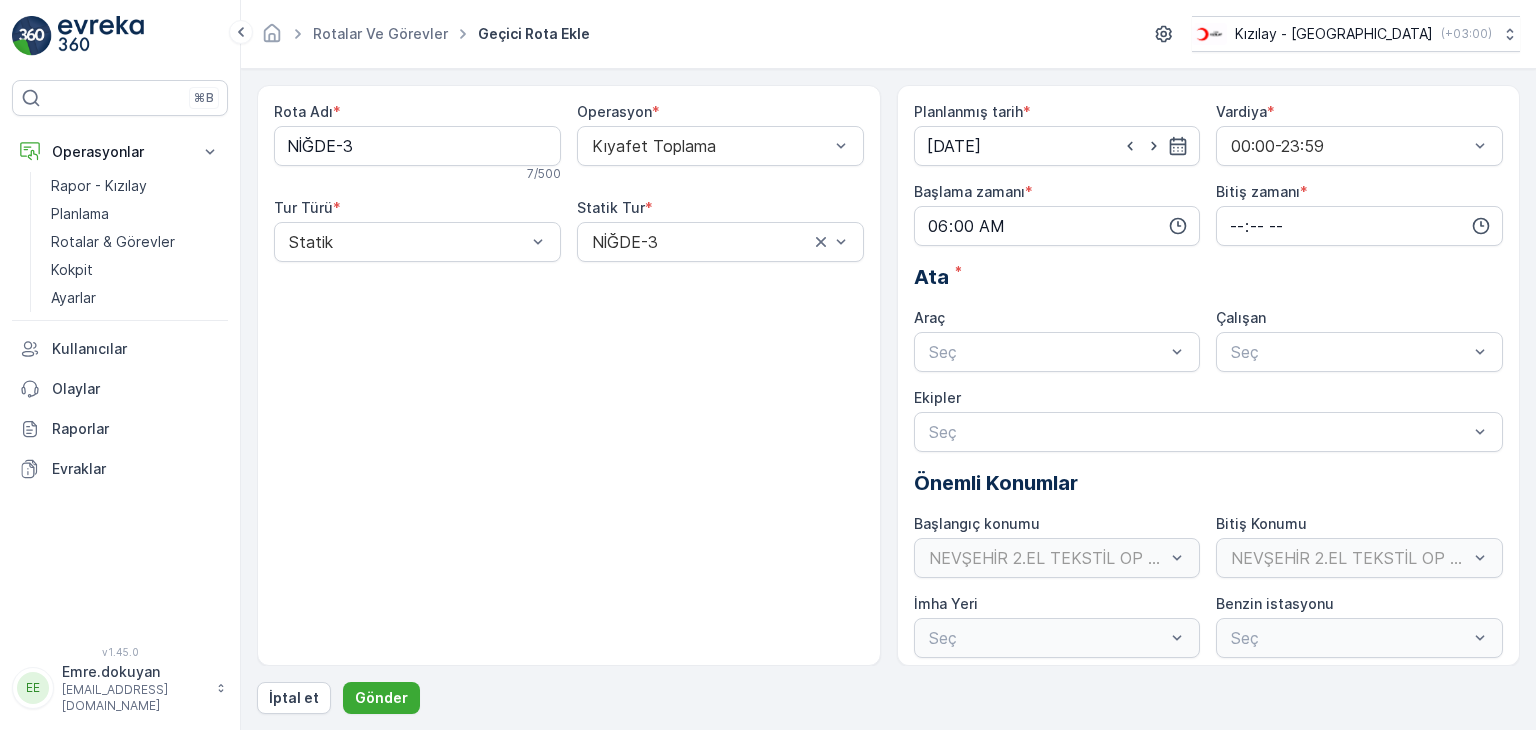 type on "06:50" 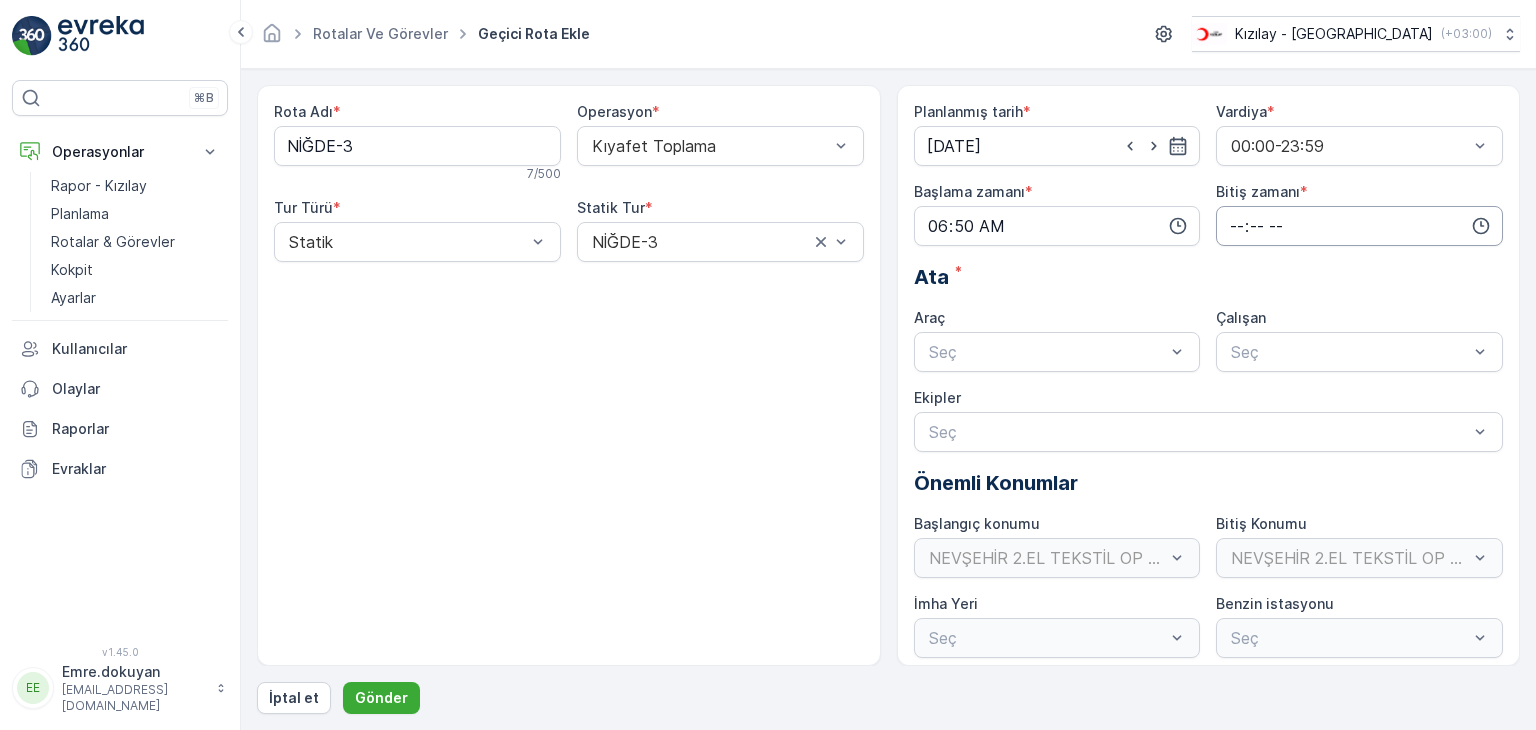 click at bounding box center [1359, 226] 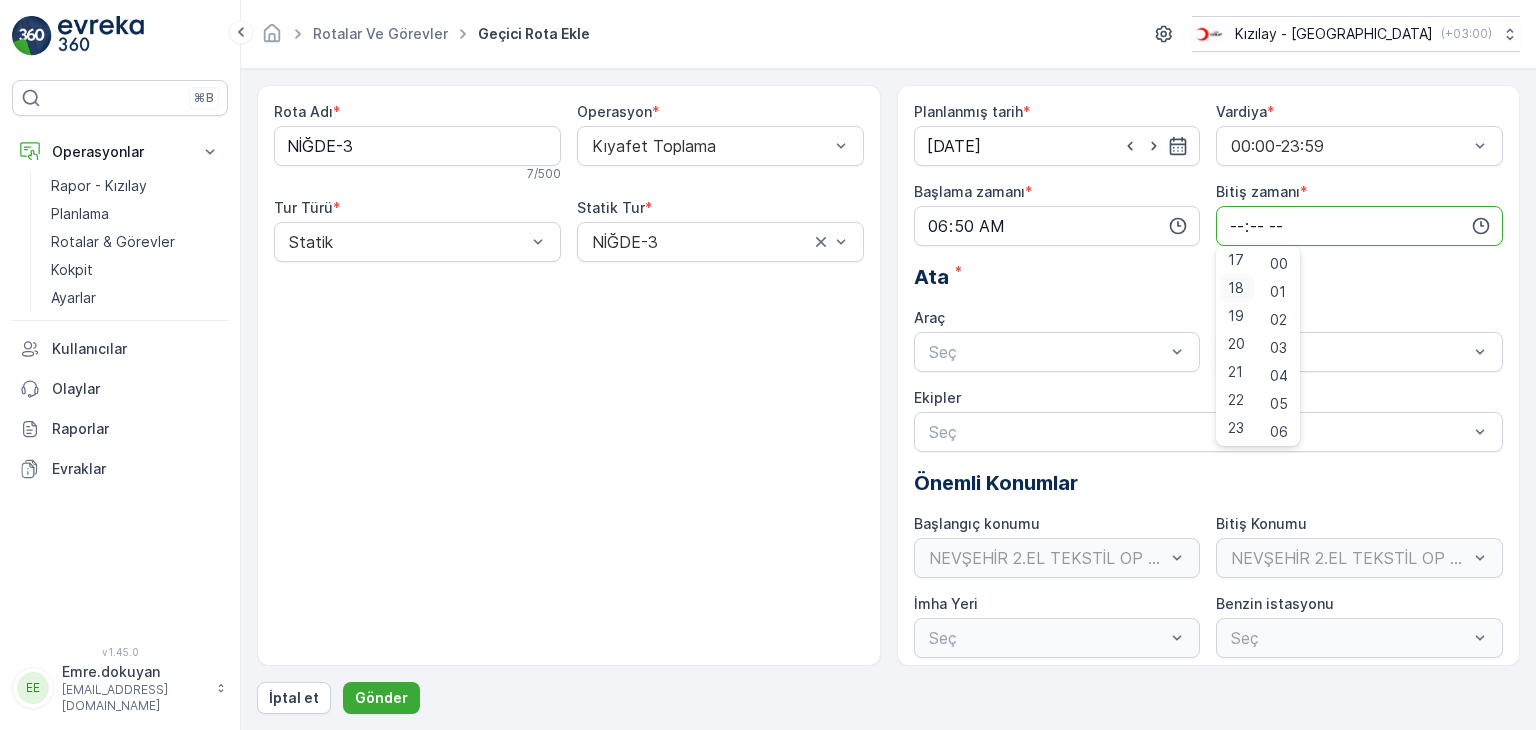 scroll, scrollTop: 380, scrollLeft: 0, axis: vertical 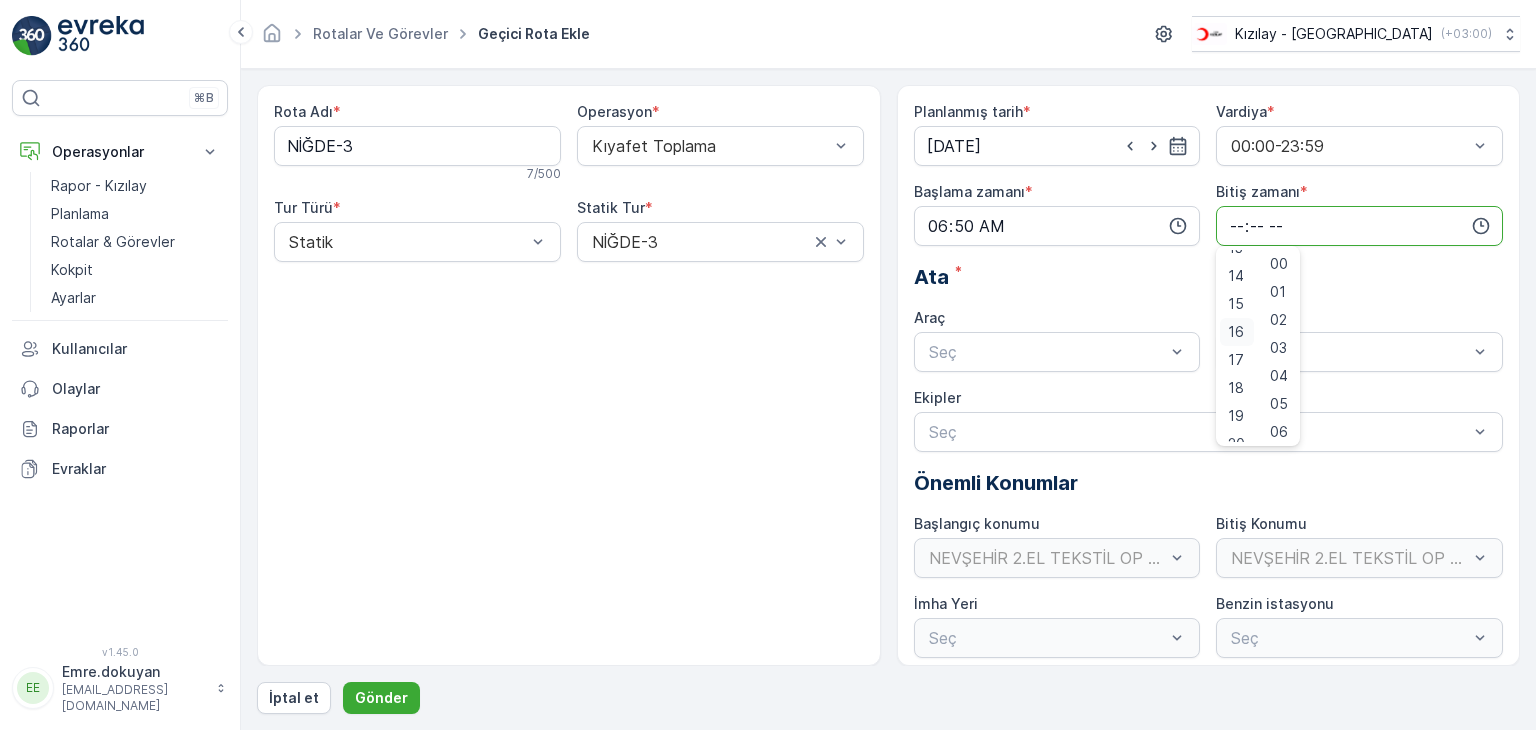 click on "16" at bounding box center [1236, 332] 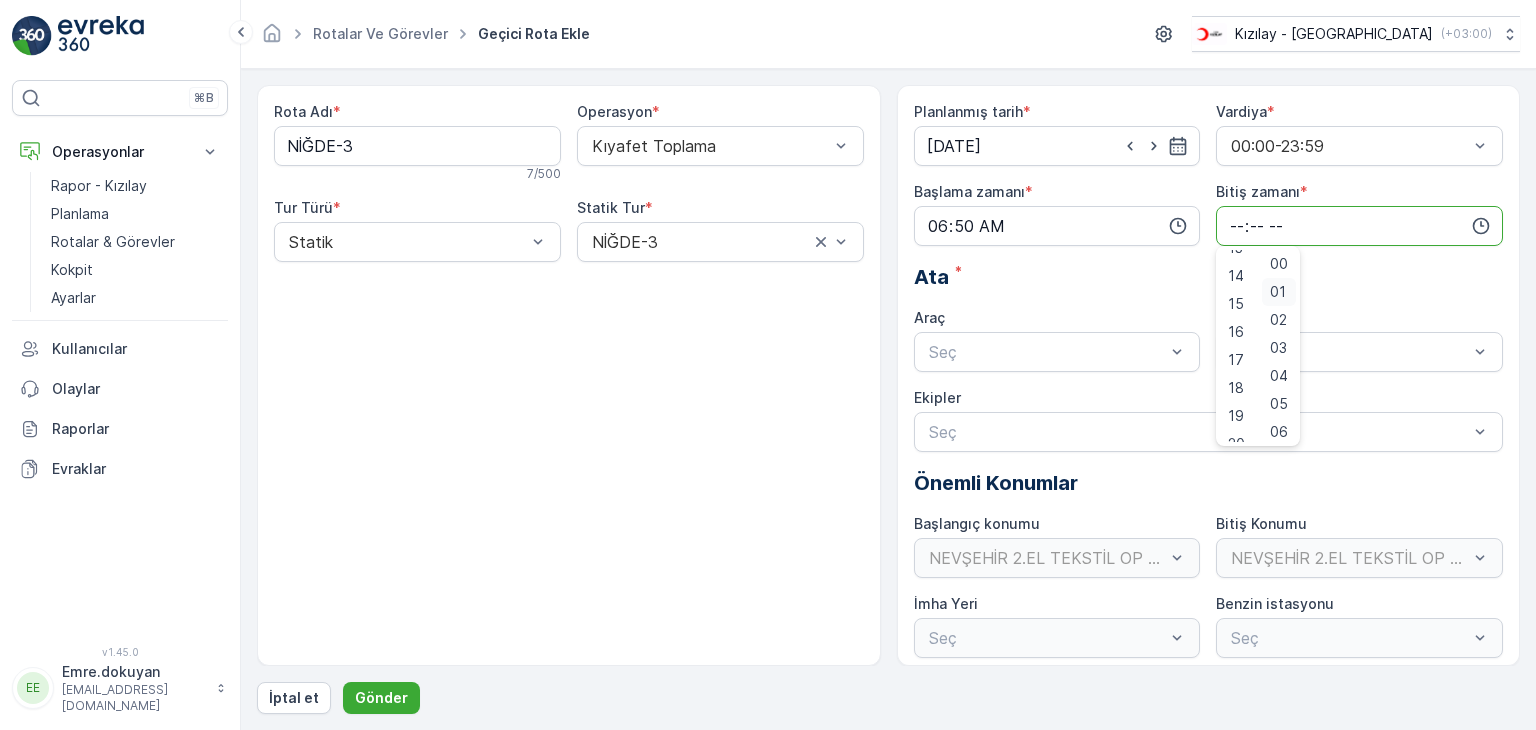 type on "16:00" 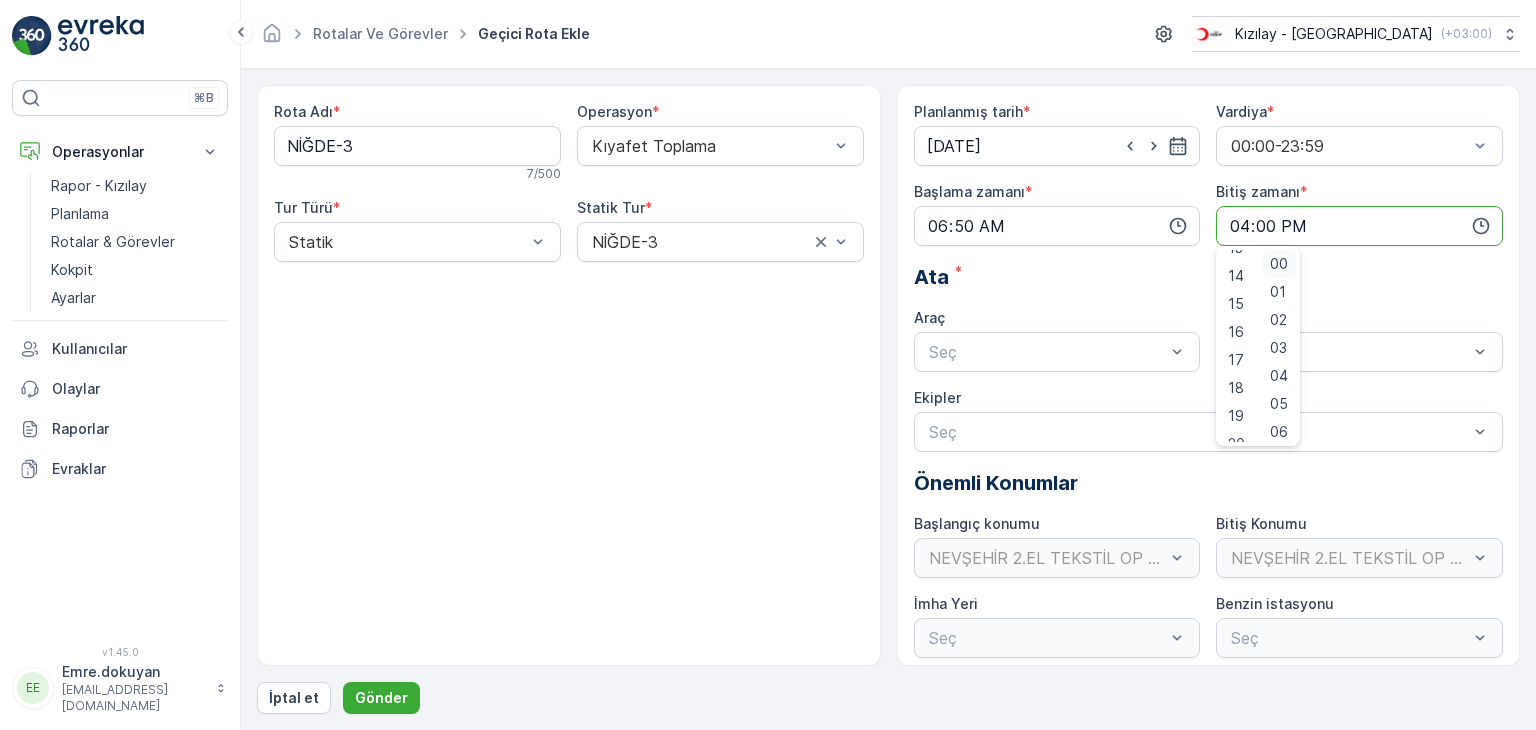 click on "00" at bounding box center (1279, 264) 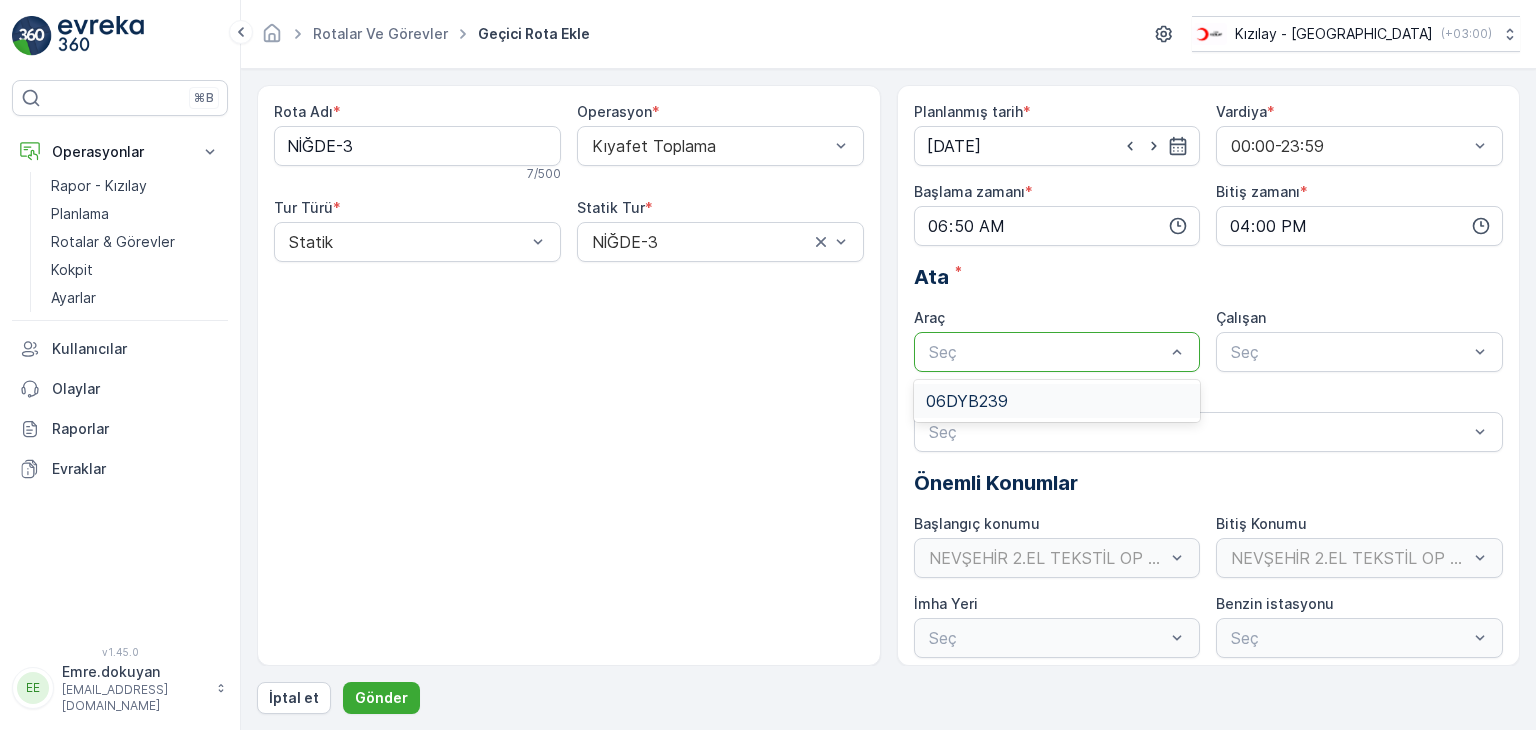 click at bounding box center [1047, 352] 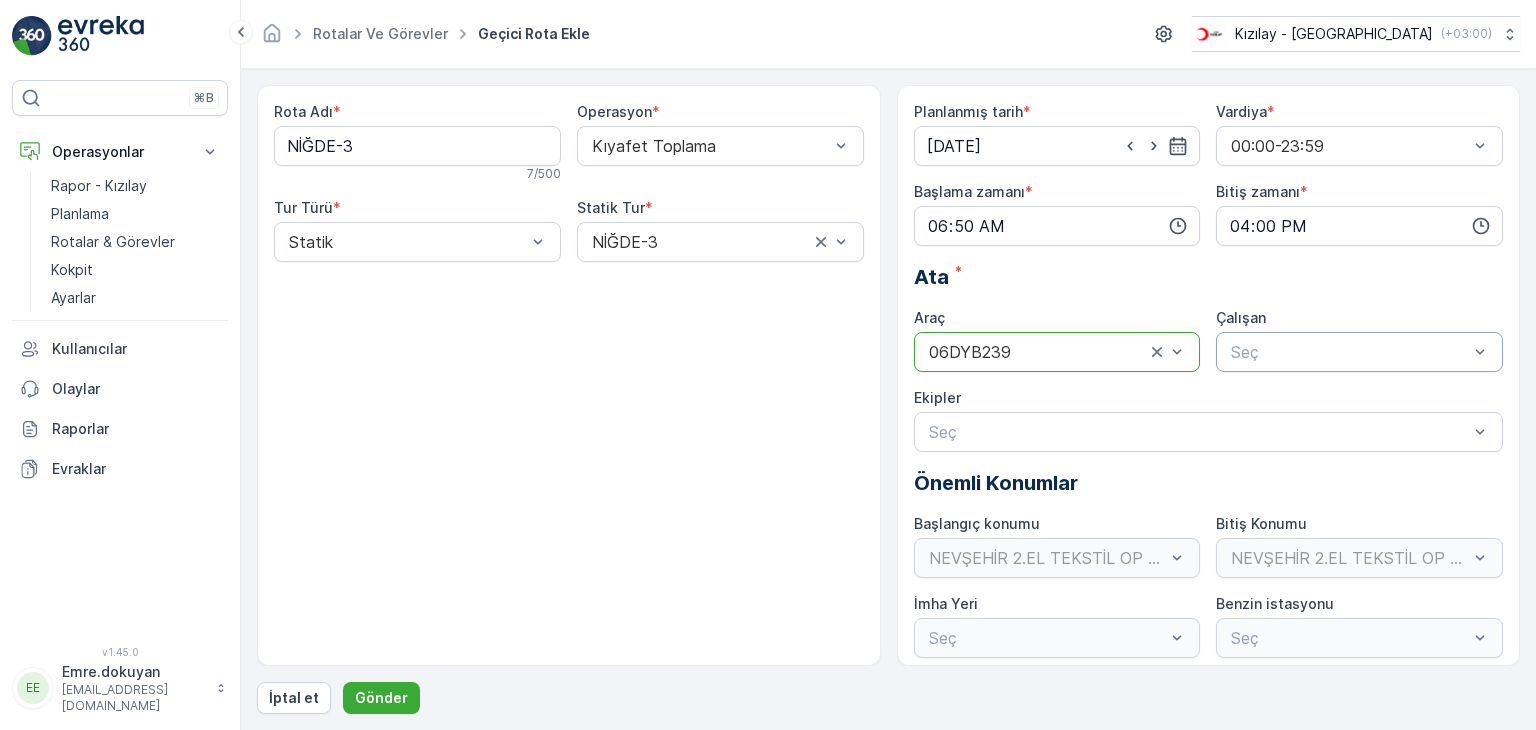 click at bounding box center [1349, 352] 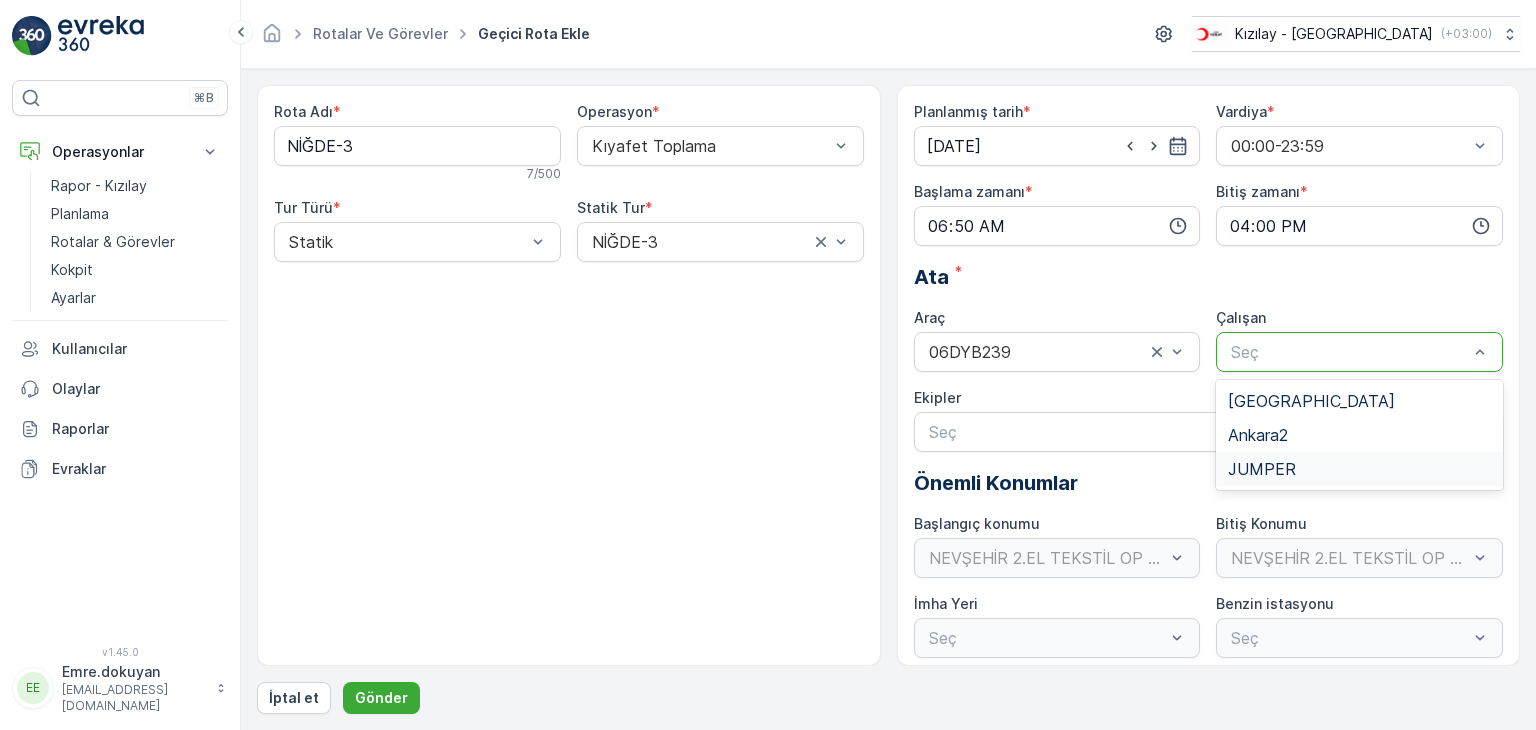 click on "JUMPER" at bounding box center [1262, 469] 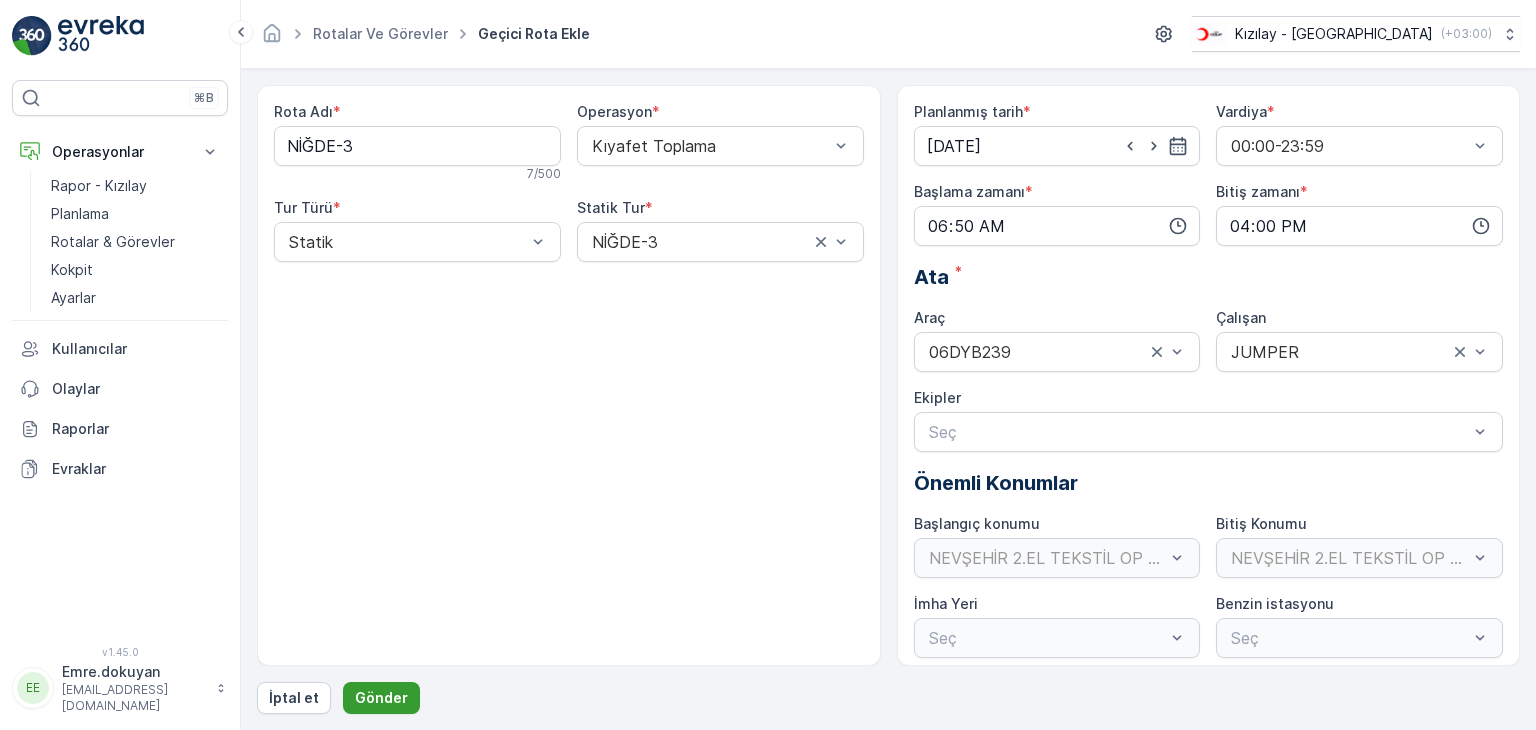 click on "Gönder" at bounding box center (381, 698) 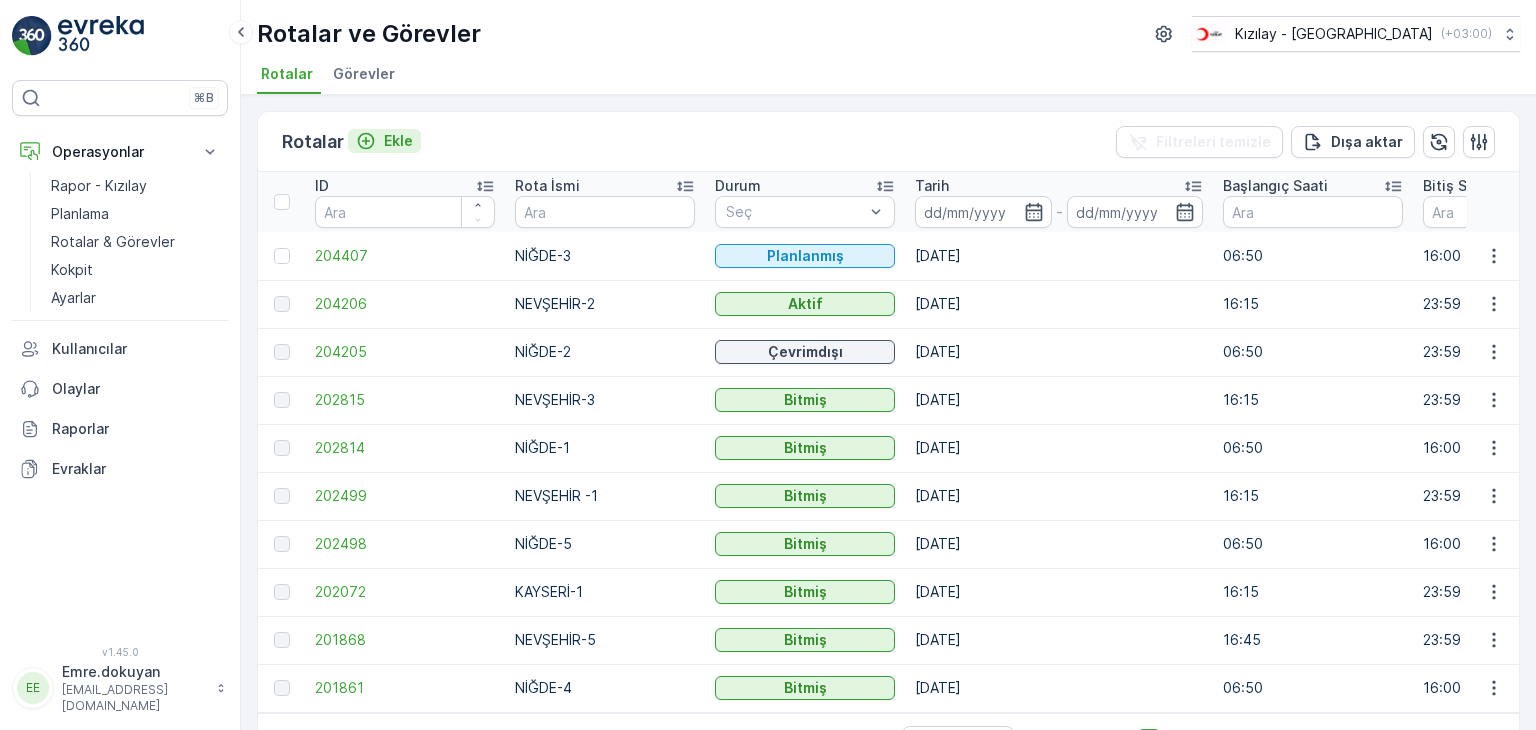 click on "Ekle" at bounding box center (398, 141) 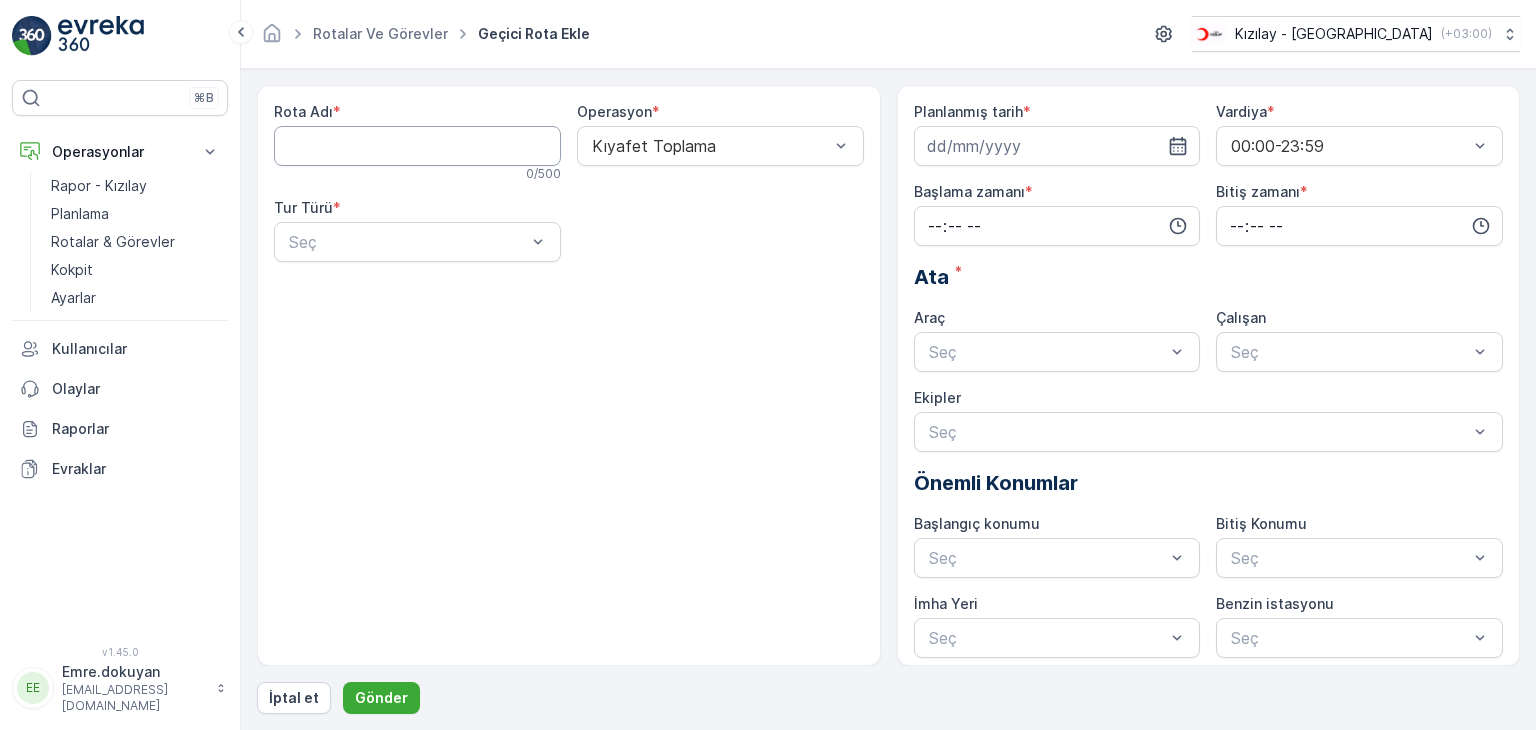 click on "Rota Adı" at bounding box center (417, 146) 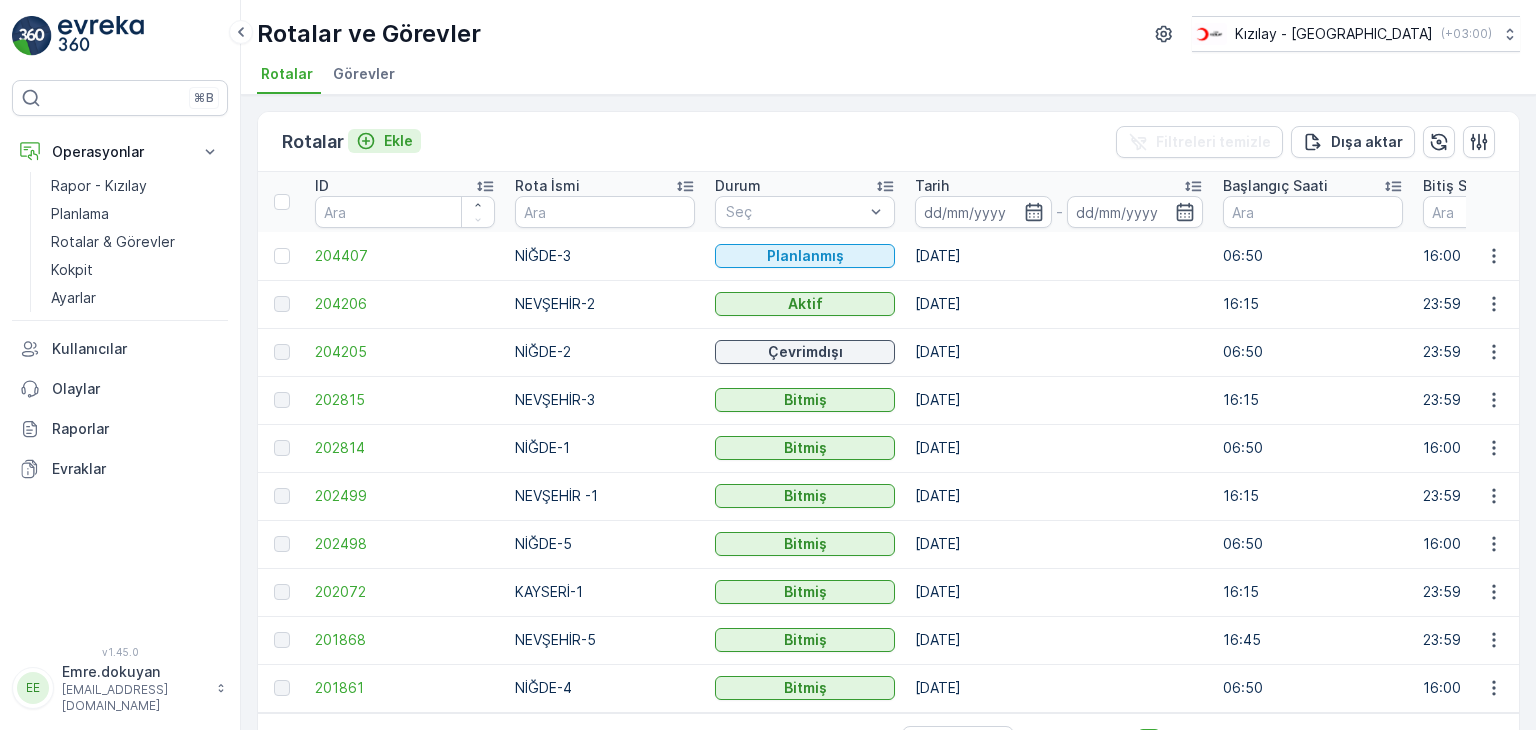 click on "Ekle" at bounding box center [398, 141] 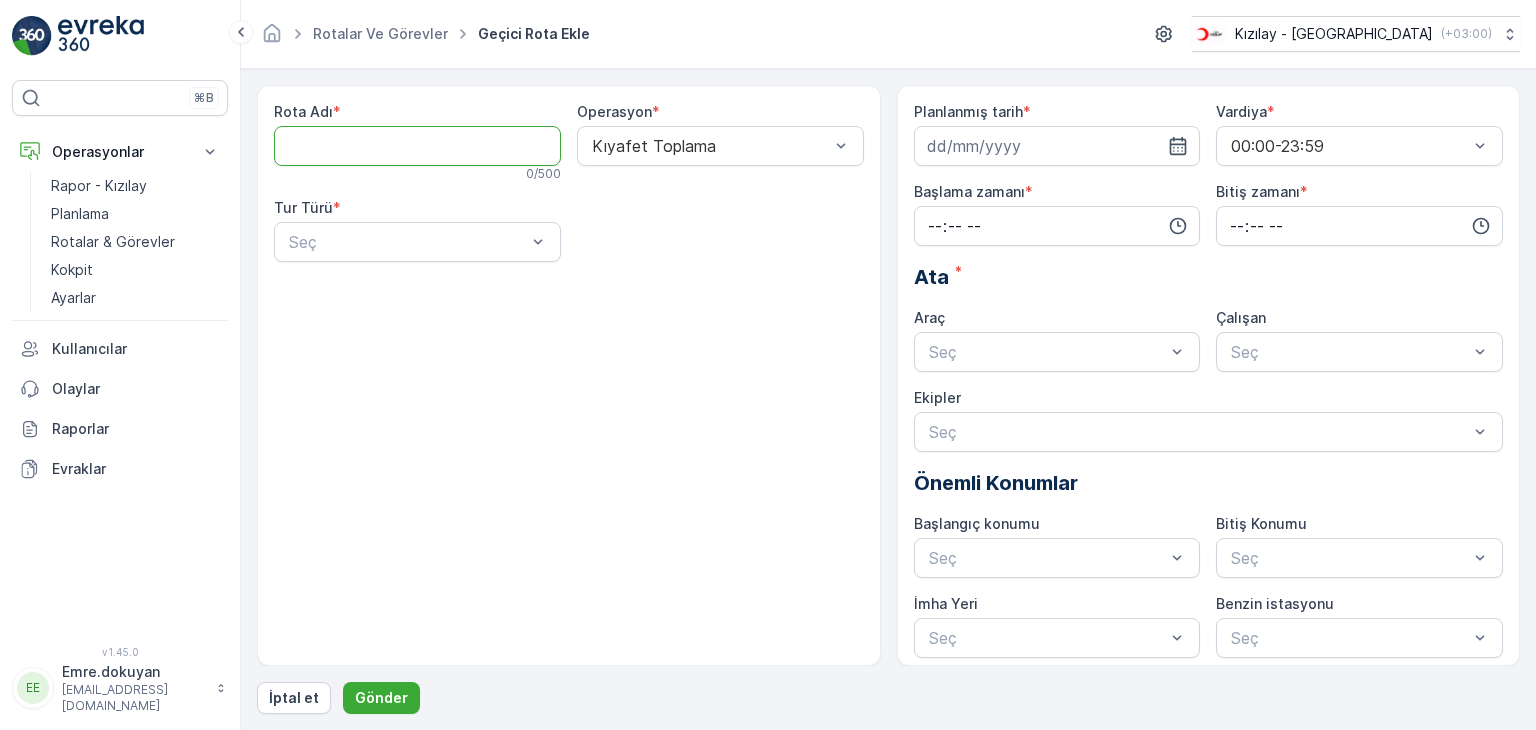 click on "Rota Adı" at bounding box center [417, 146] 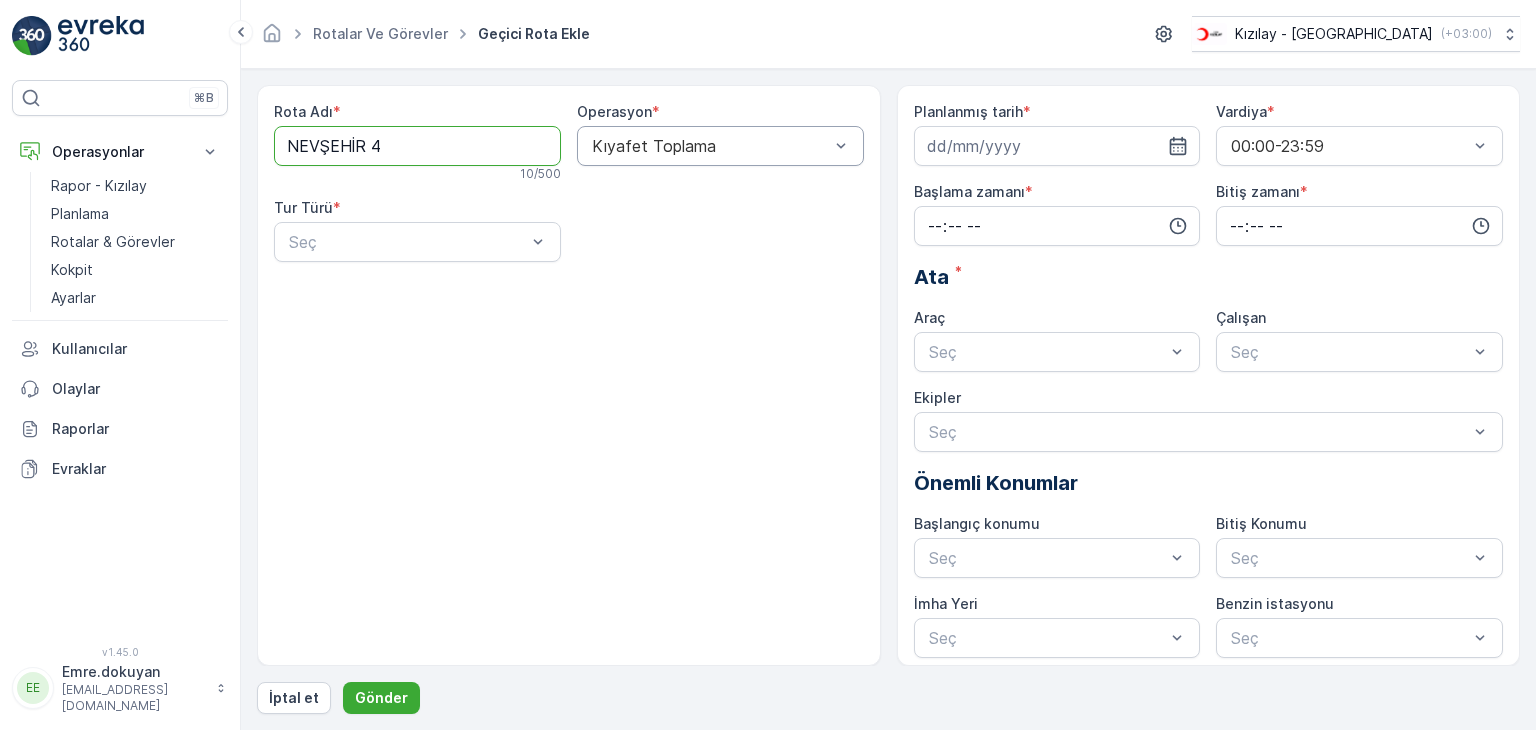 click at bounding box center (710, 146) 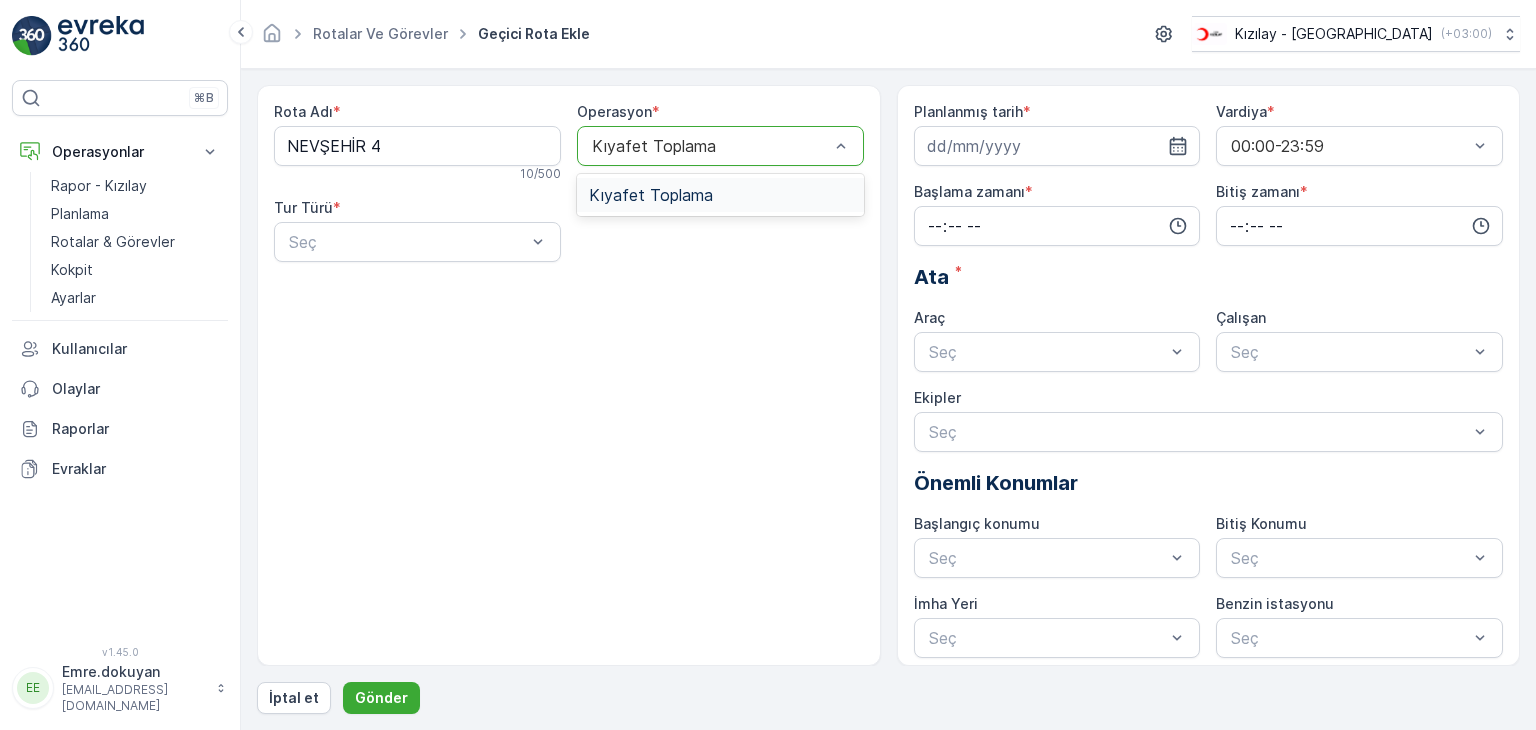 click on "Kıyafet Toplama" at bounding box center [651, 195] 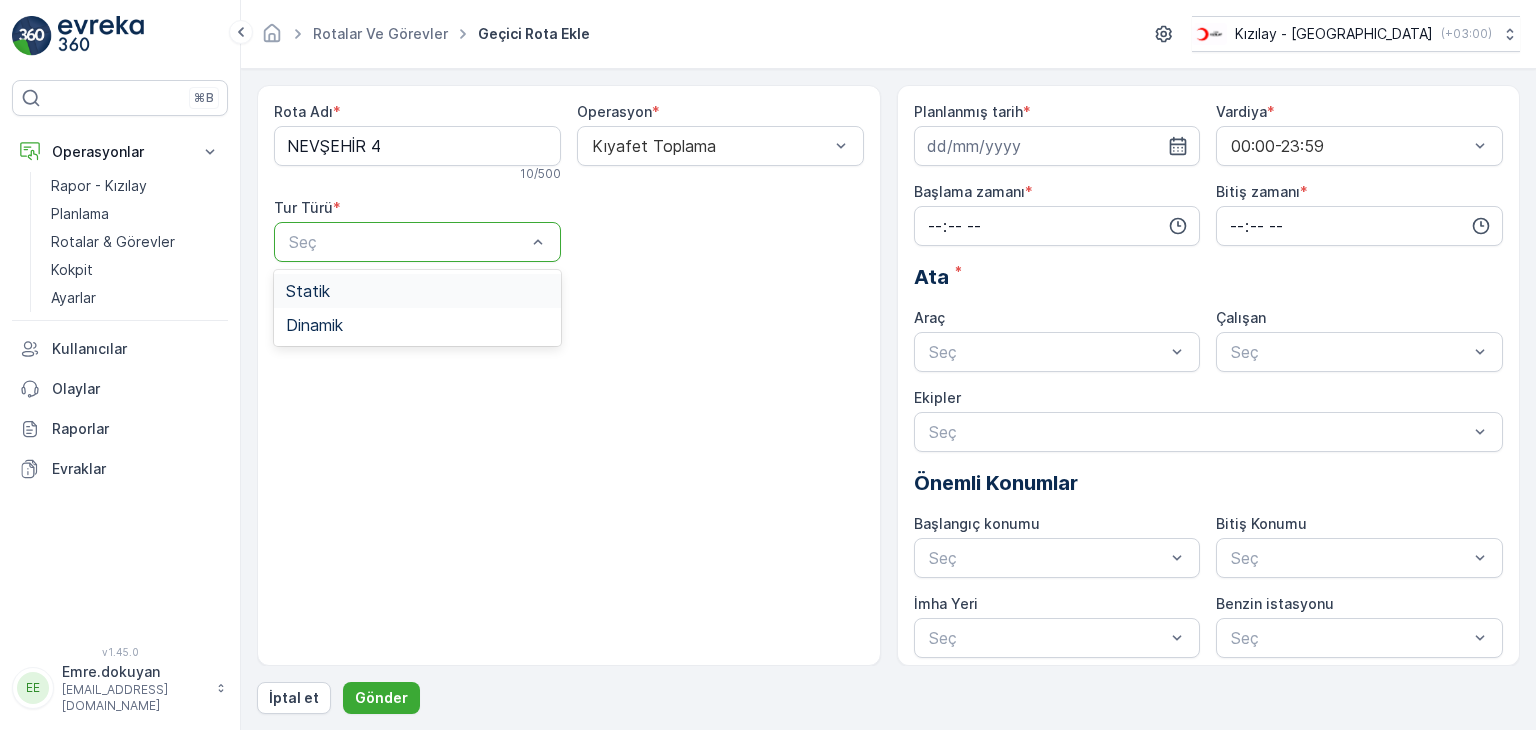 click at bounding box center [407, 242] 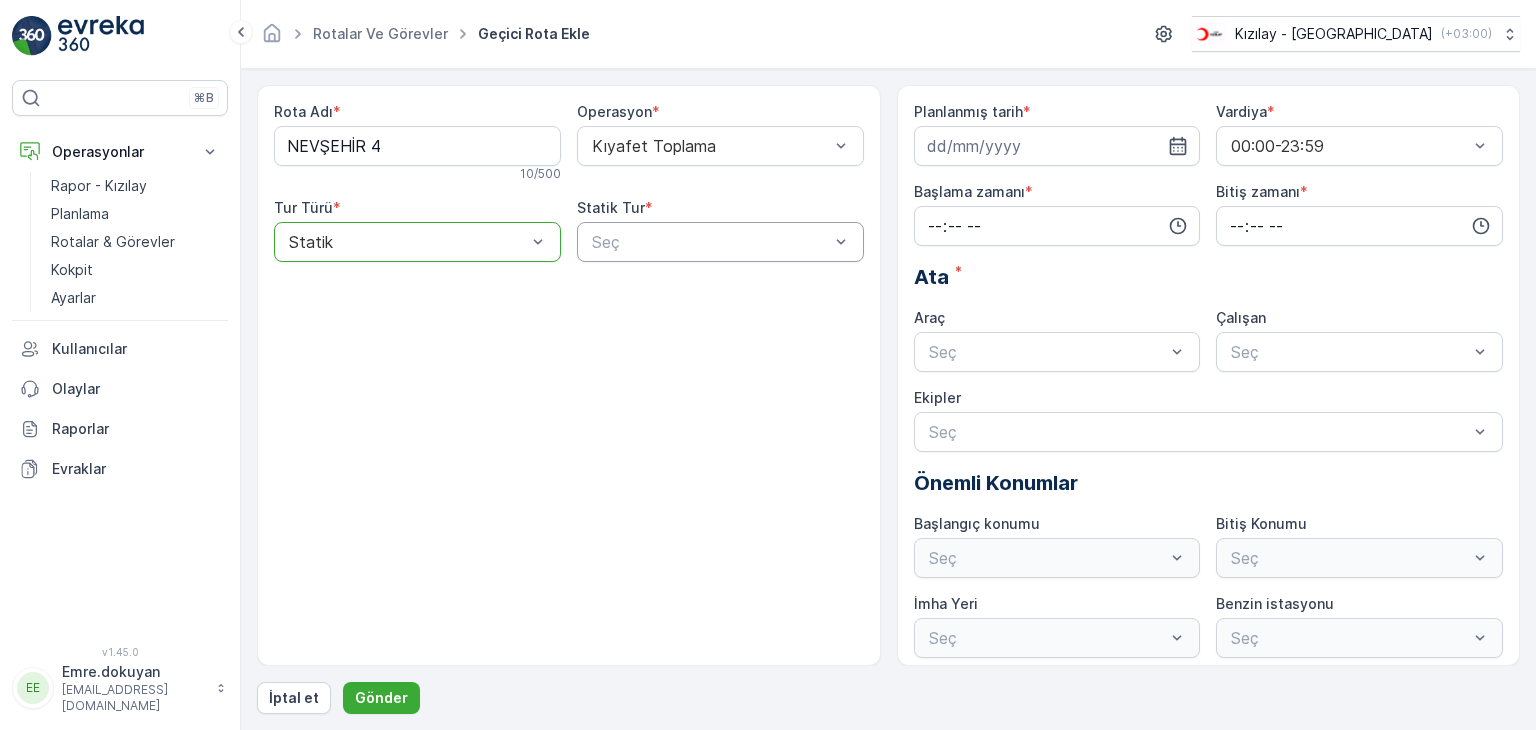 click at bounding box center [710, 242] 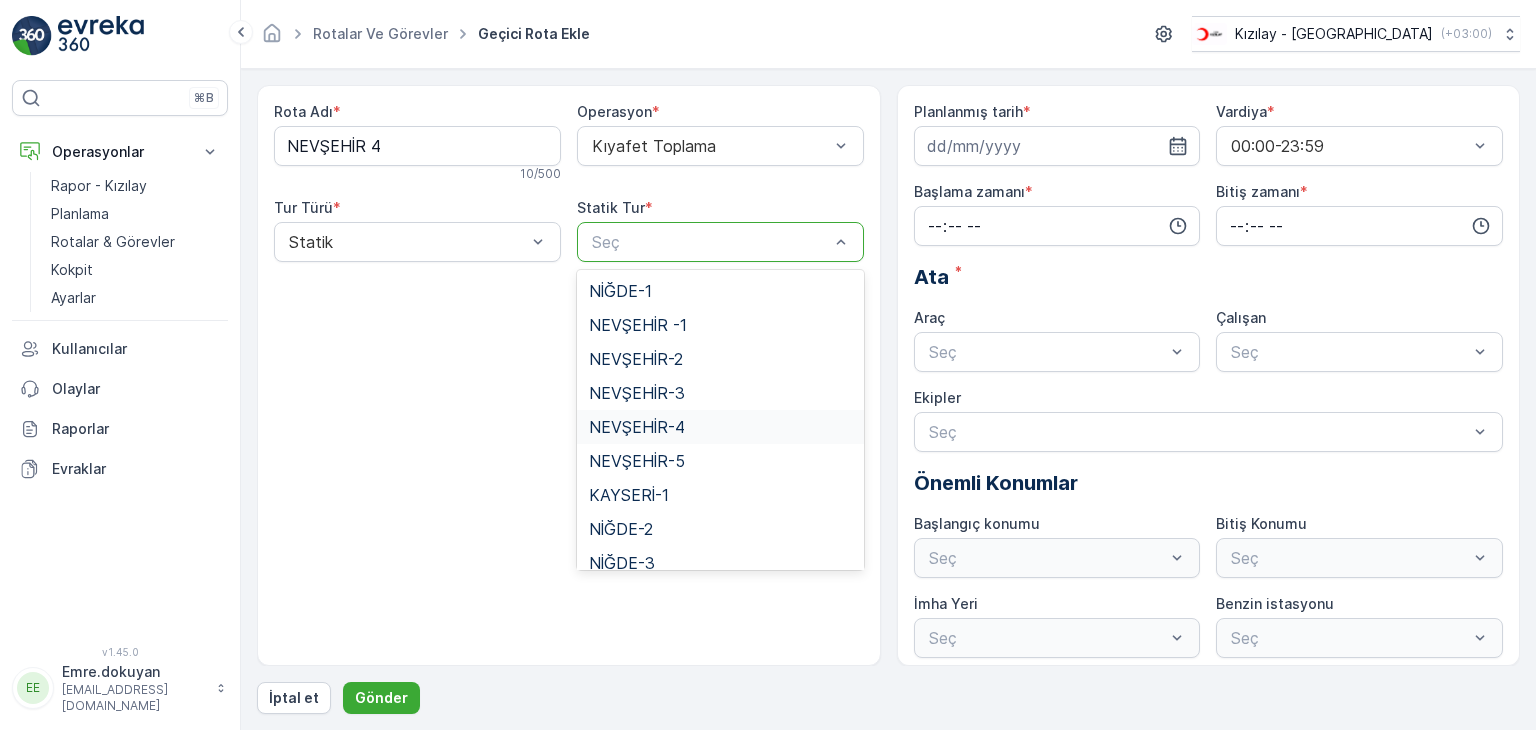 click on "NEVŞEHİR-4" at bounding box center (637, 427) 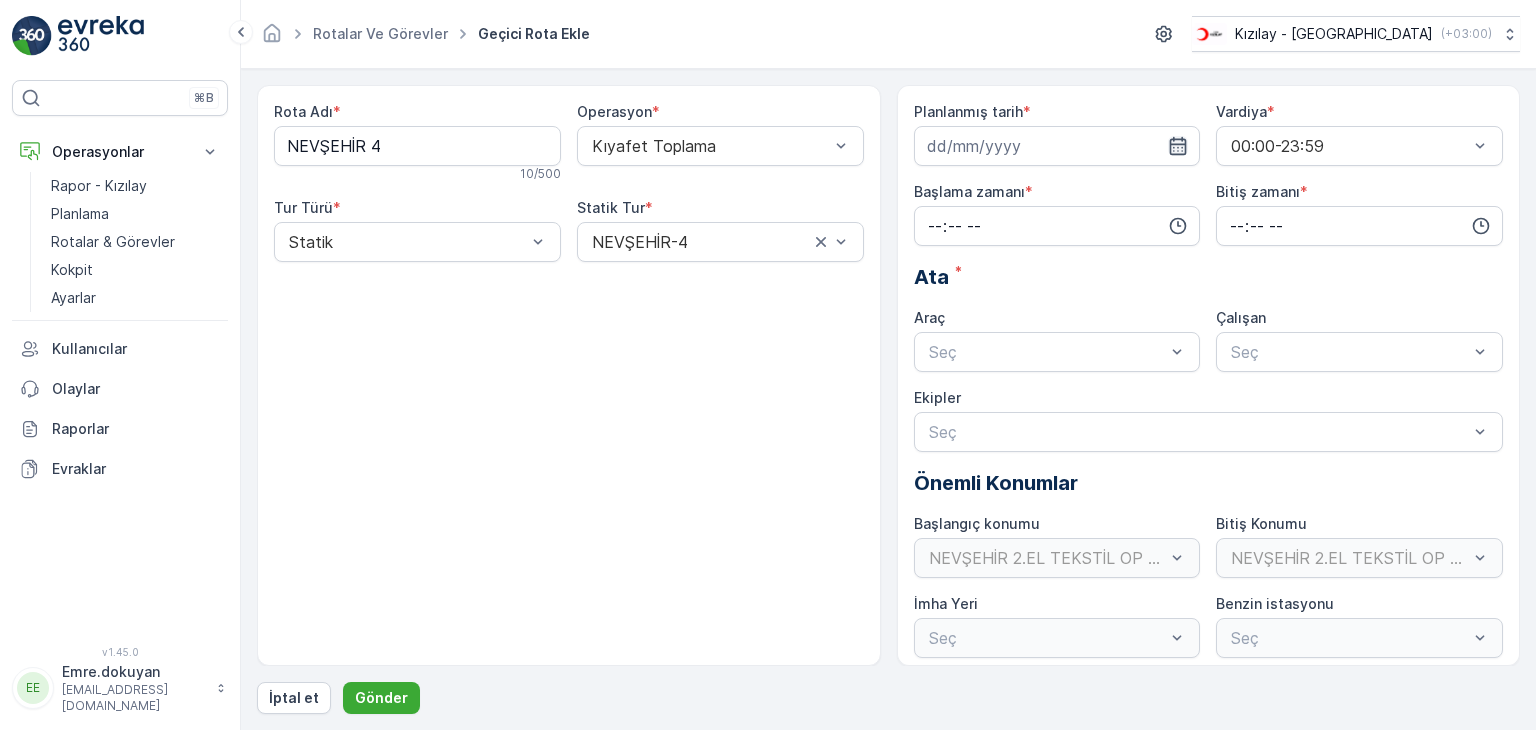 click 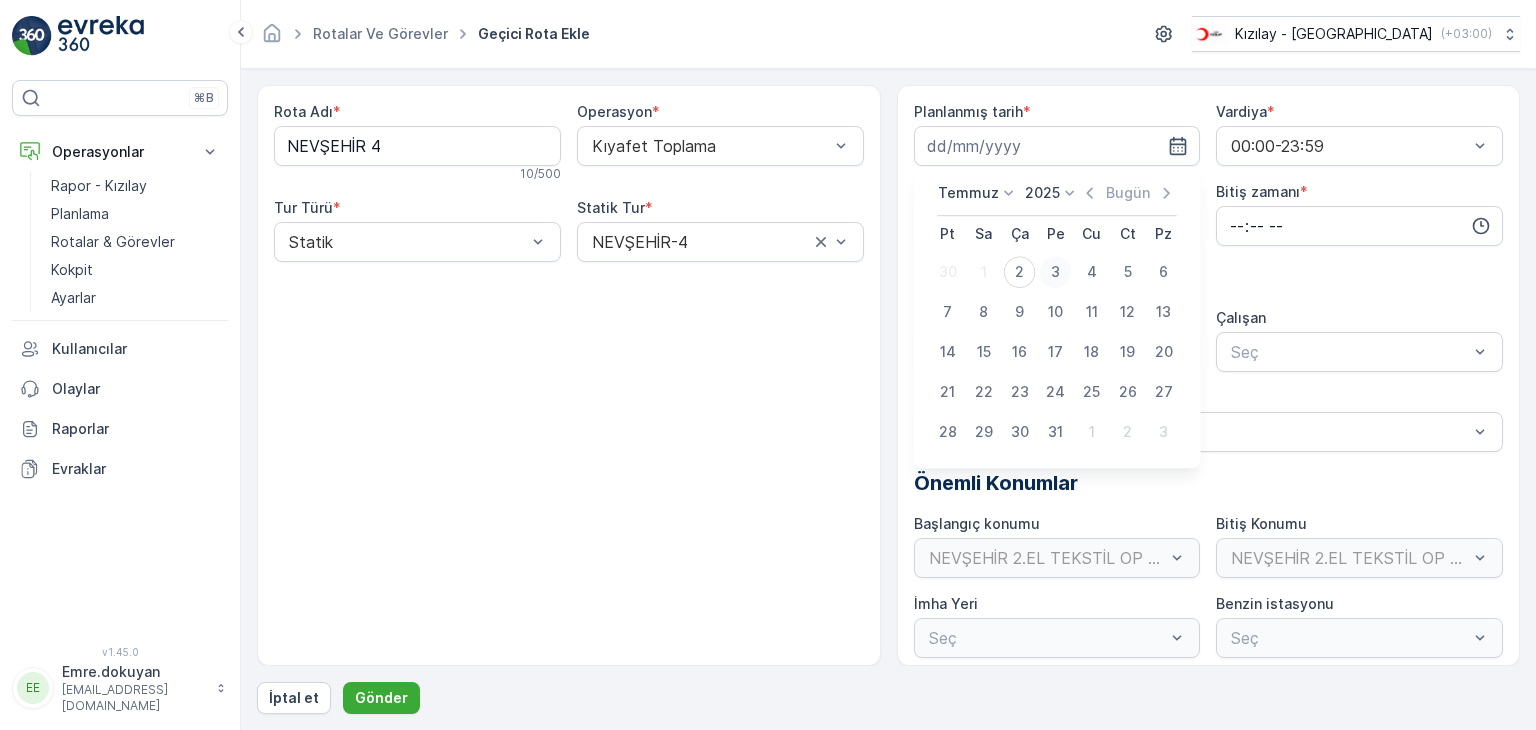 click on "3" at bounding box center [1056, 272] 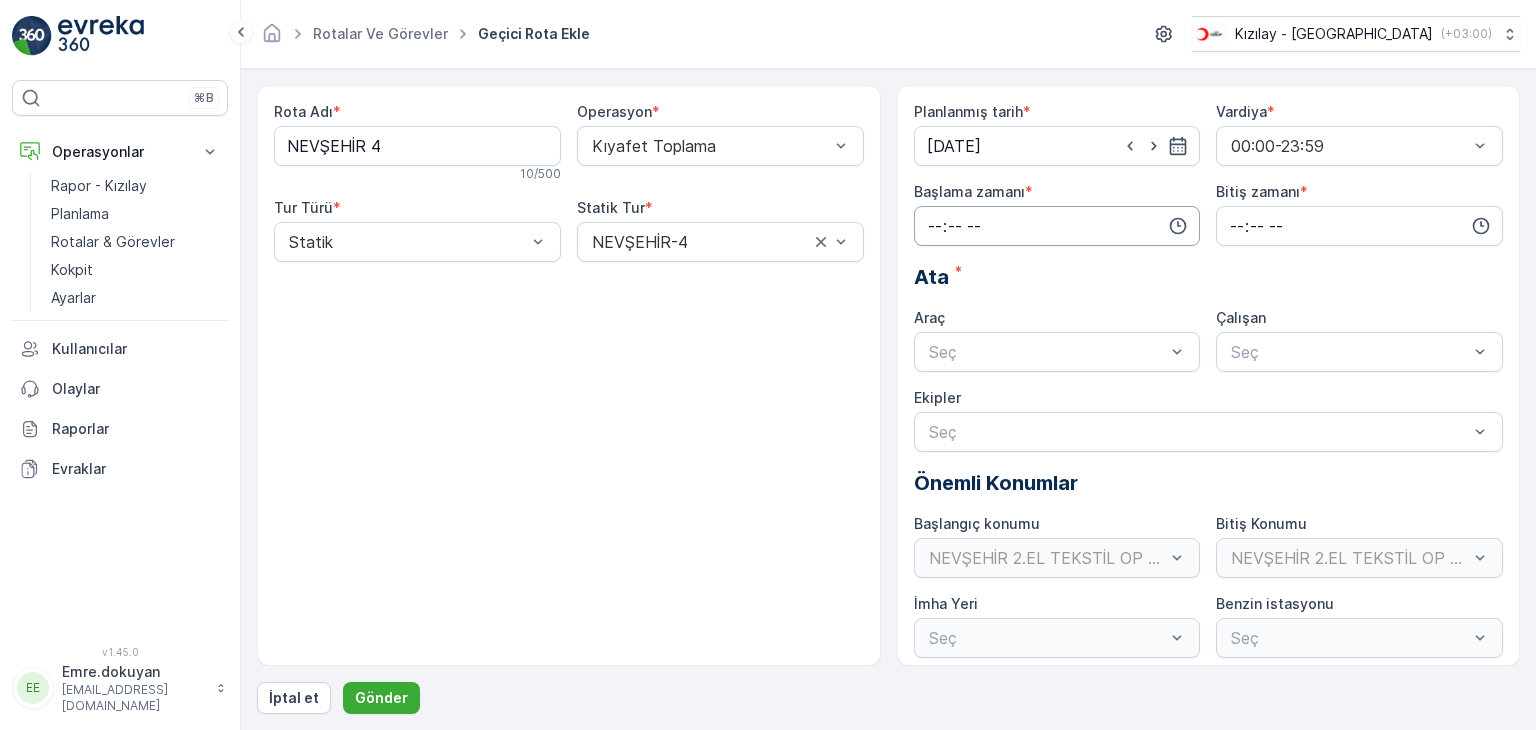 click at bounding box center (1057, 226) 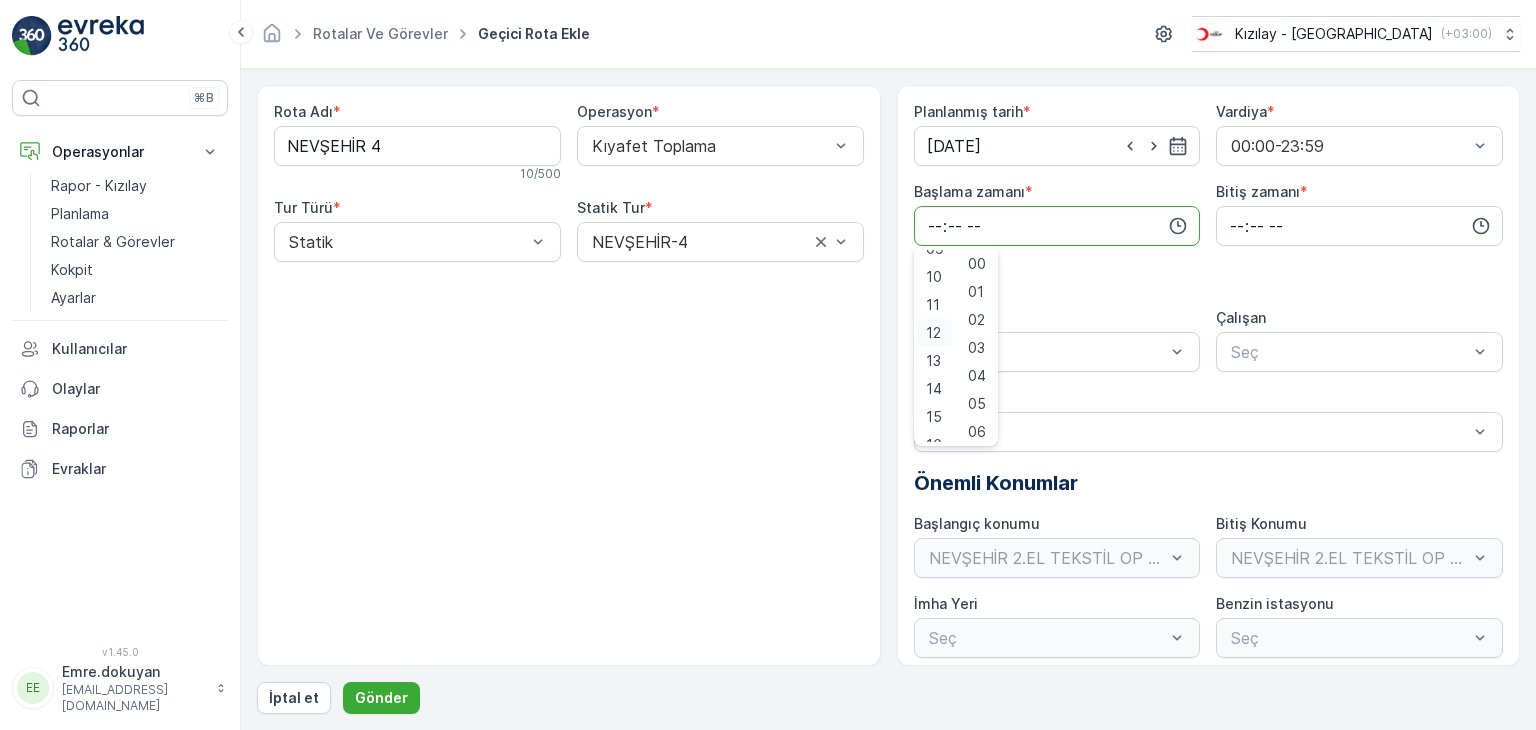 scroll, scrollTop: 300, scrollLeft: 0, axis: vertical 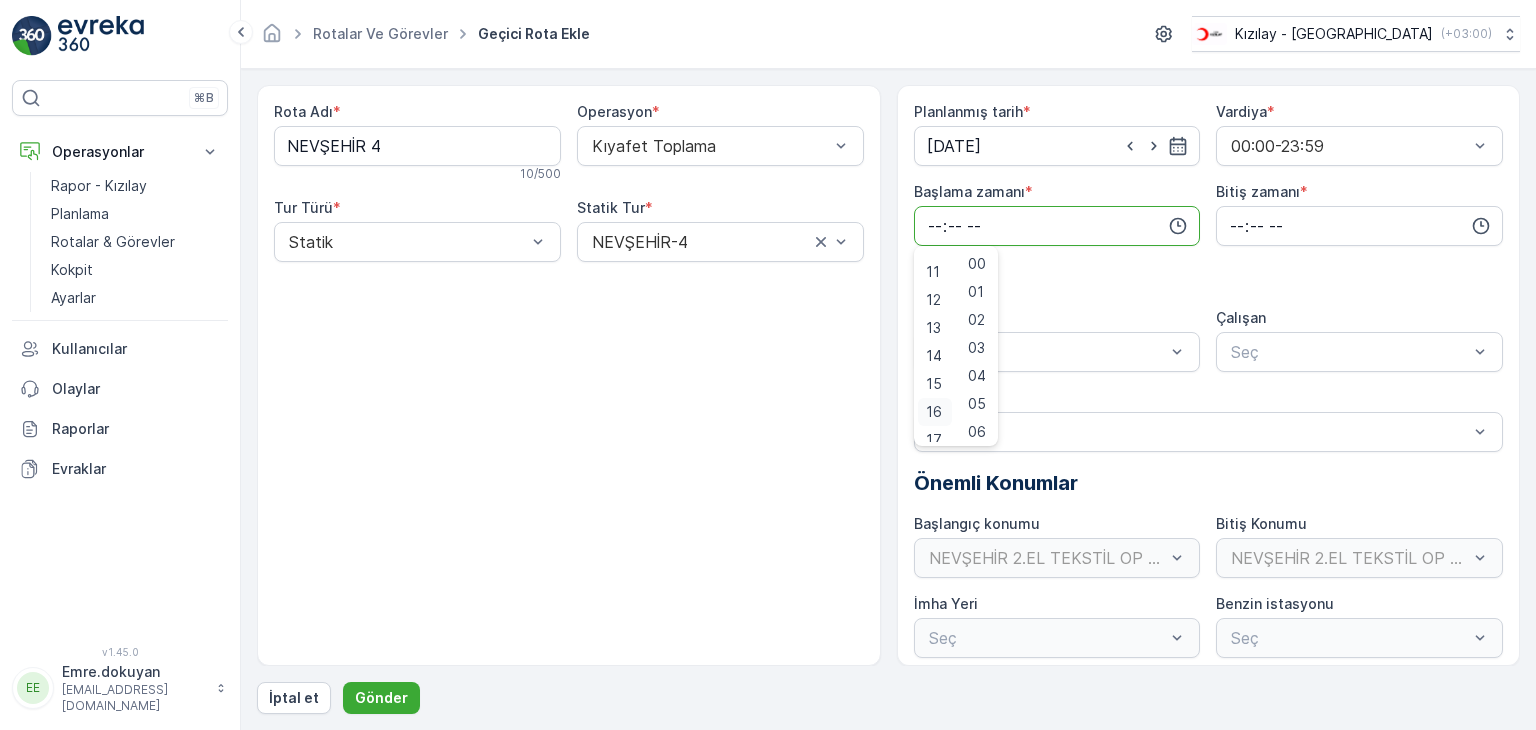 click on "16" at bounding box center [934, 412] 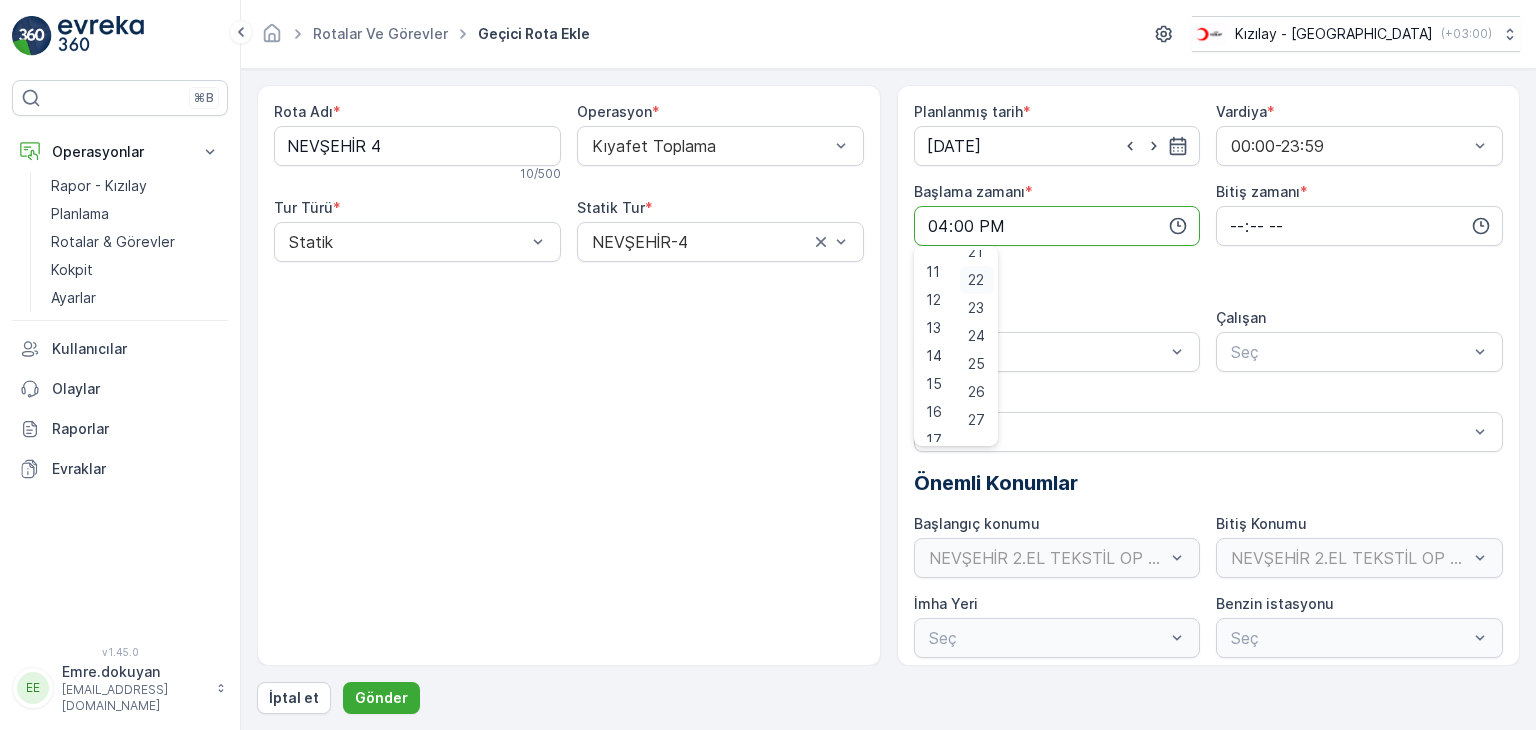 scroll, scrollTop: 500, scrollLeft: 0, axis: vertical 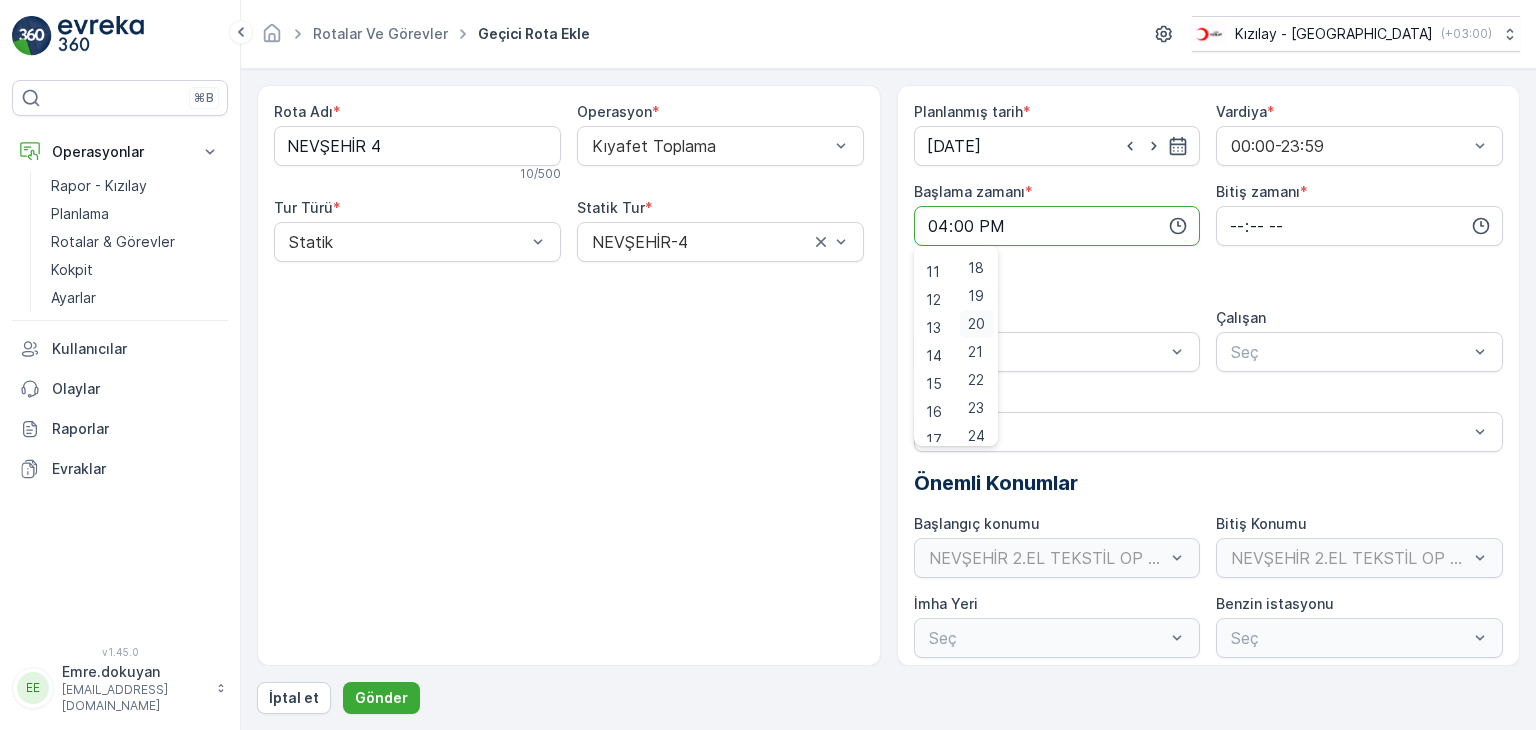 click on "20" at bounding box center [976, 324] 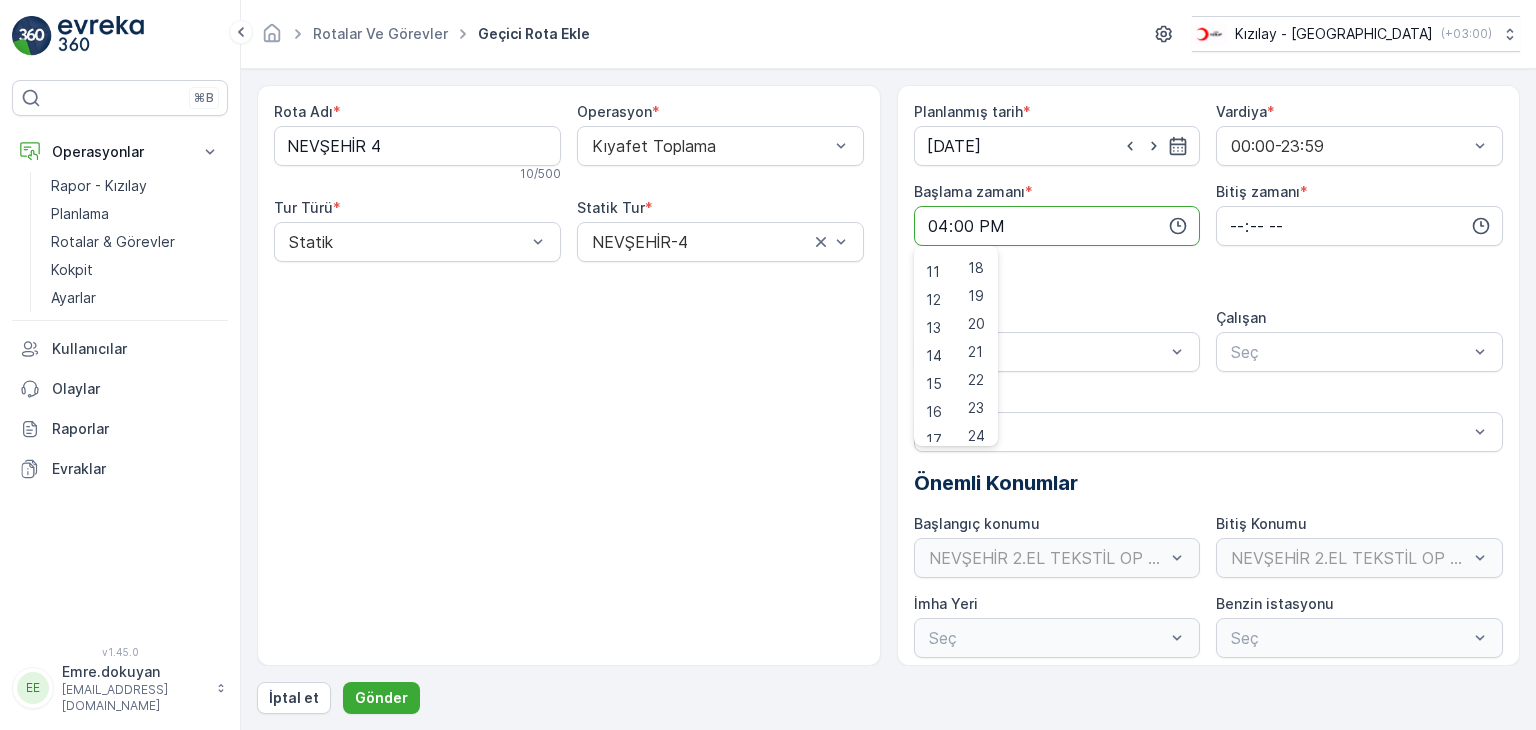 type on "16:20" 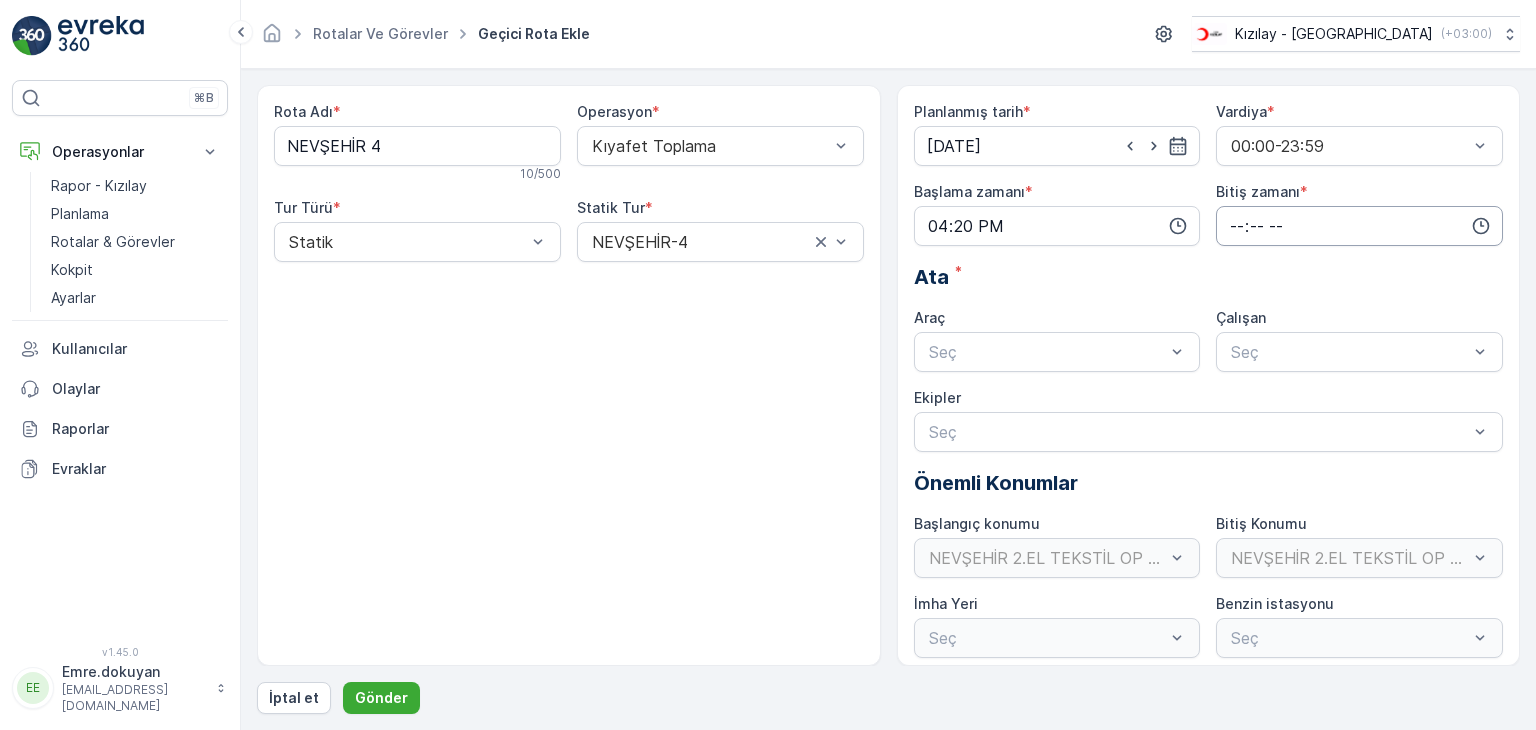 click at bounding box center [1359, 226] 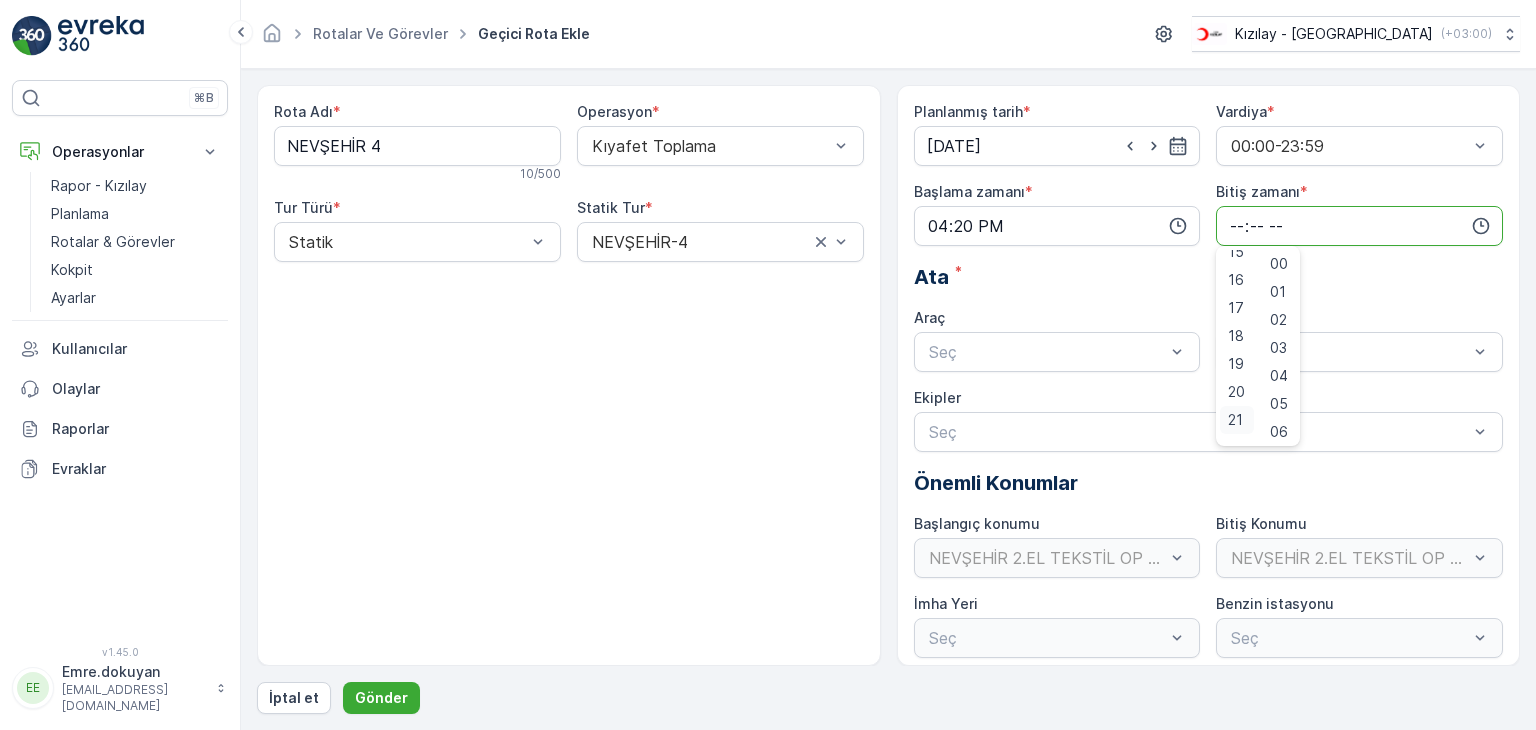 scroll, scrollTop: 480, scrollLeft: 0, axis: vertical 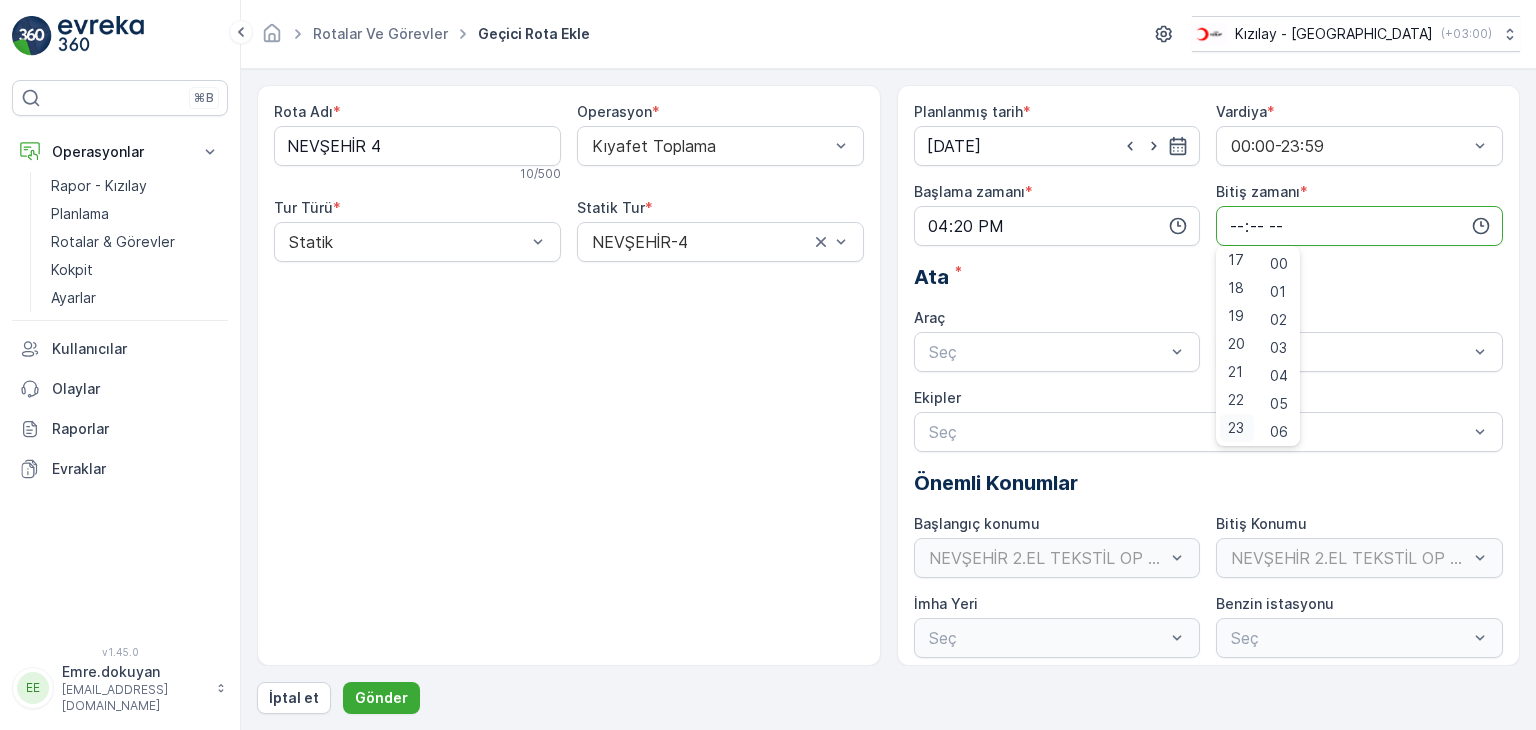 click on "23" at bounding box center (1236, 428) 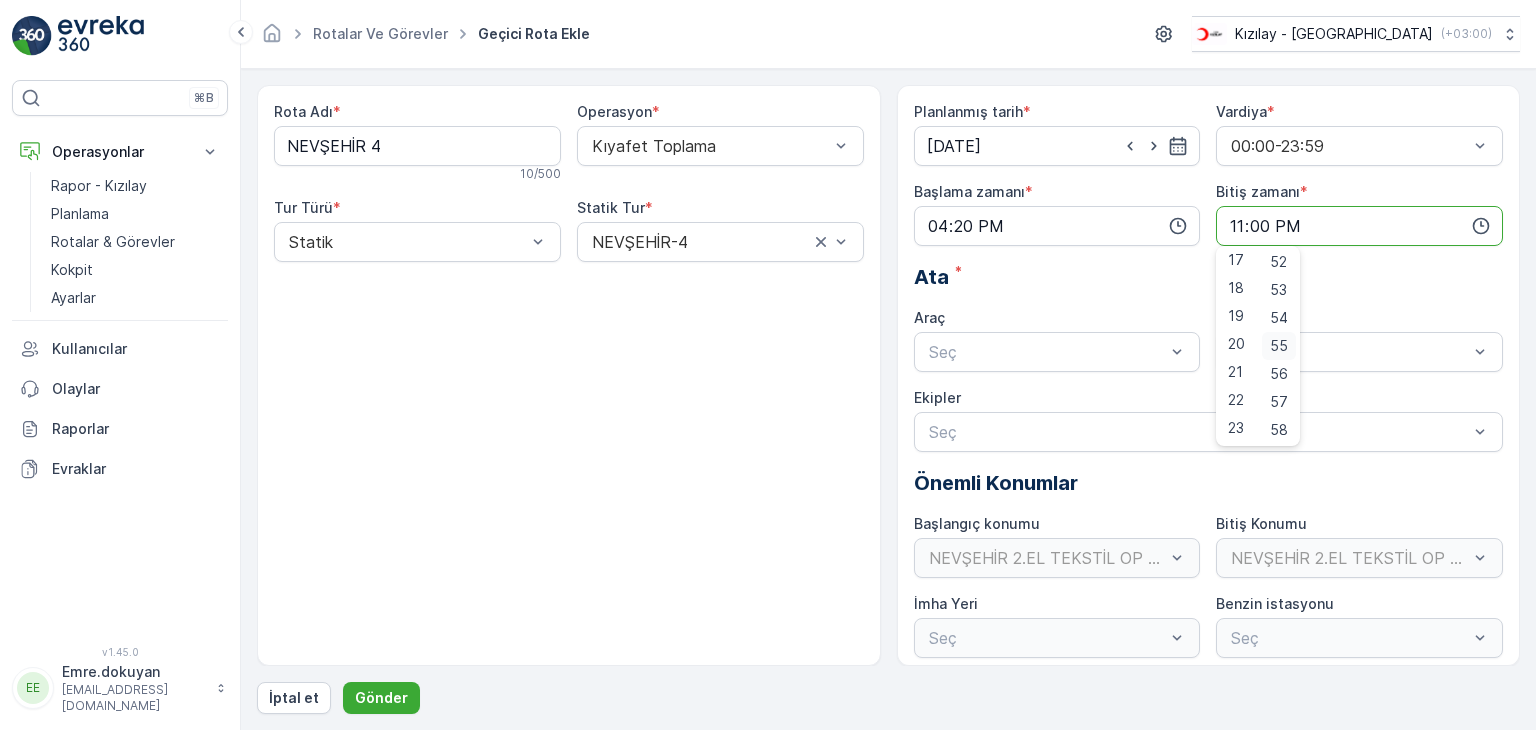 scroll, scrollTop: 1488, scrollLeft: 0, axis: vertical 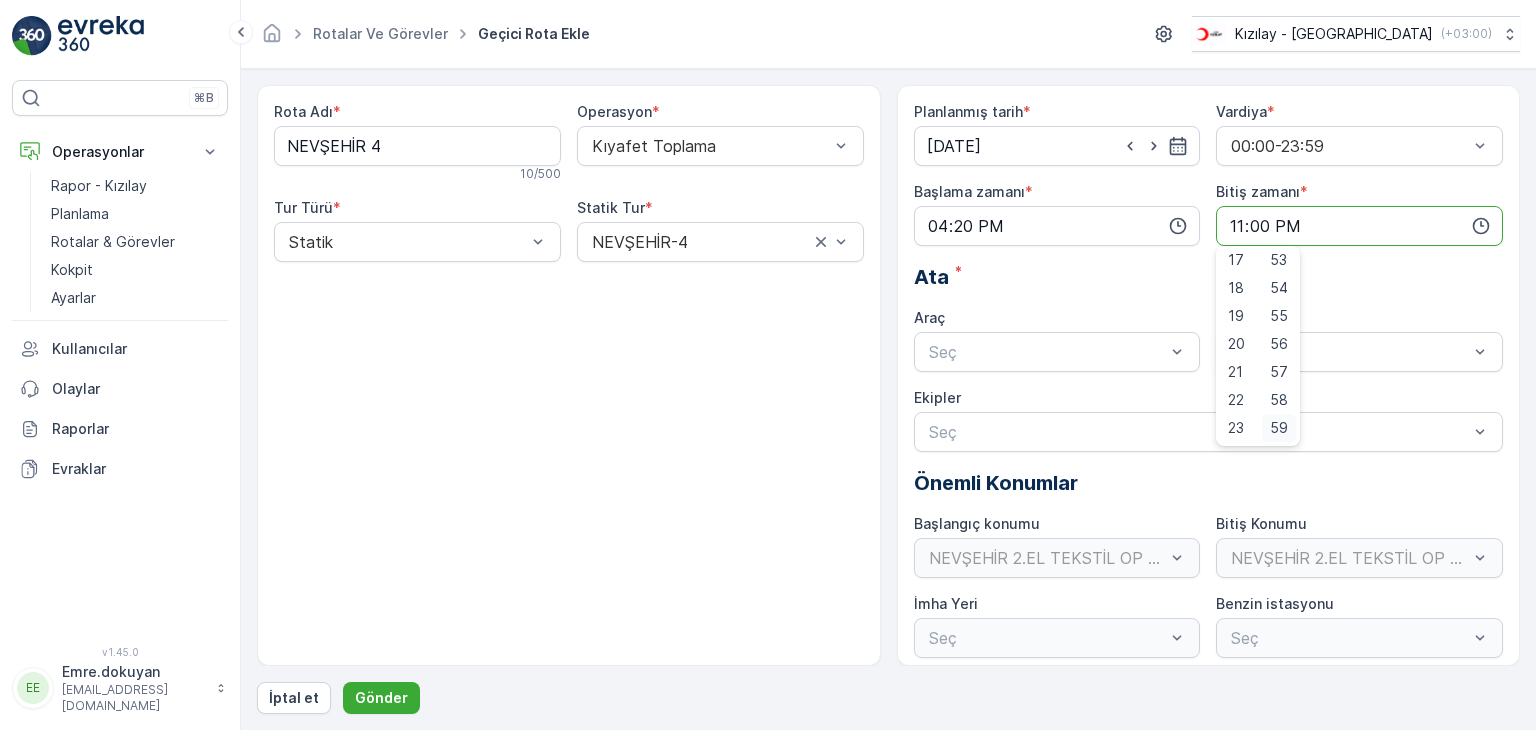 click on "59" at bounding box center [1279, 428] 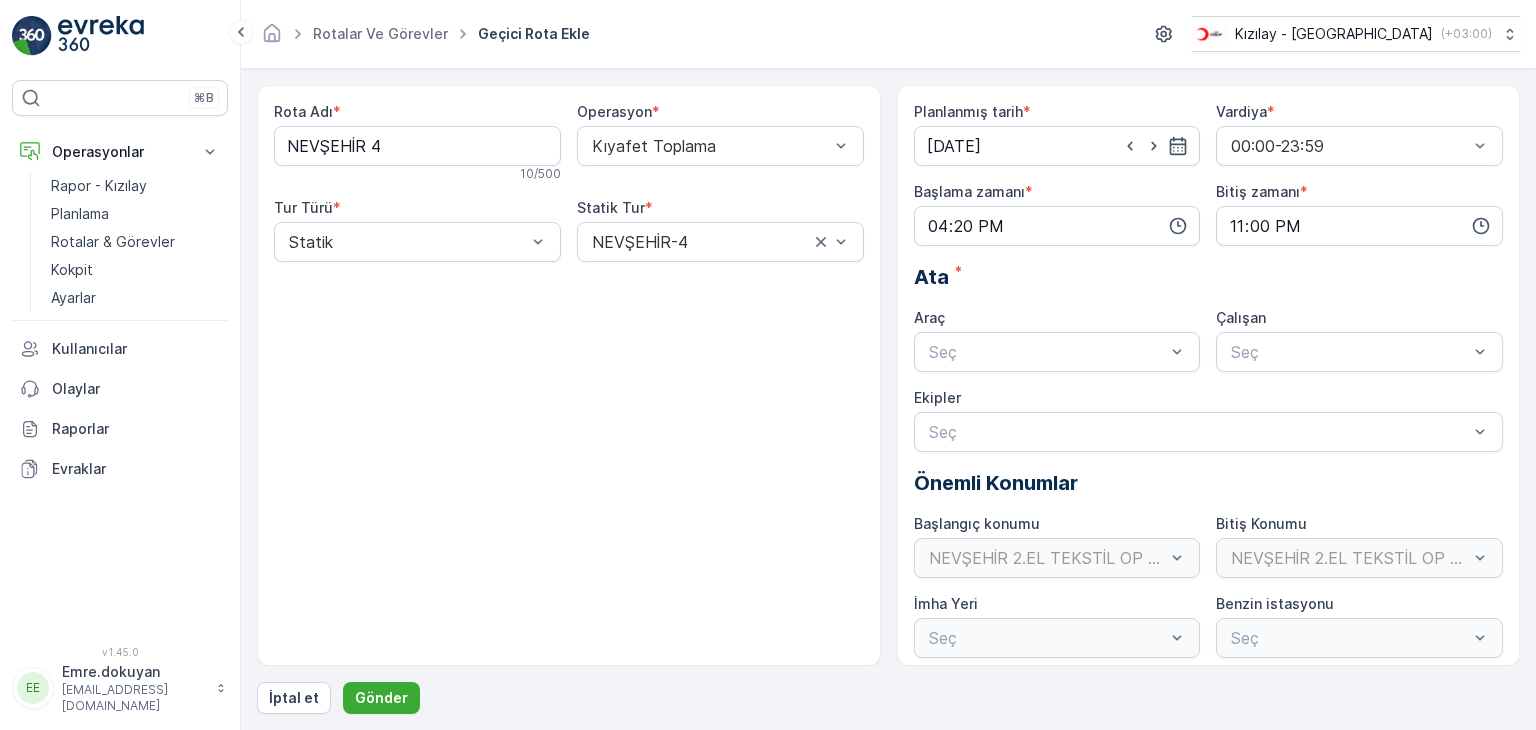 type on "23:59" 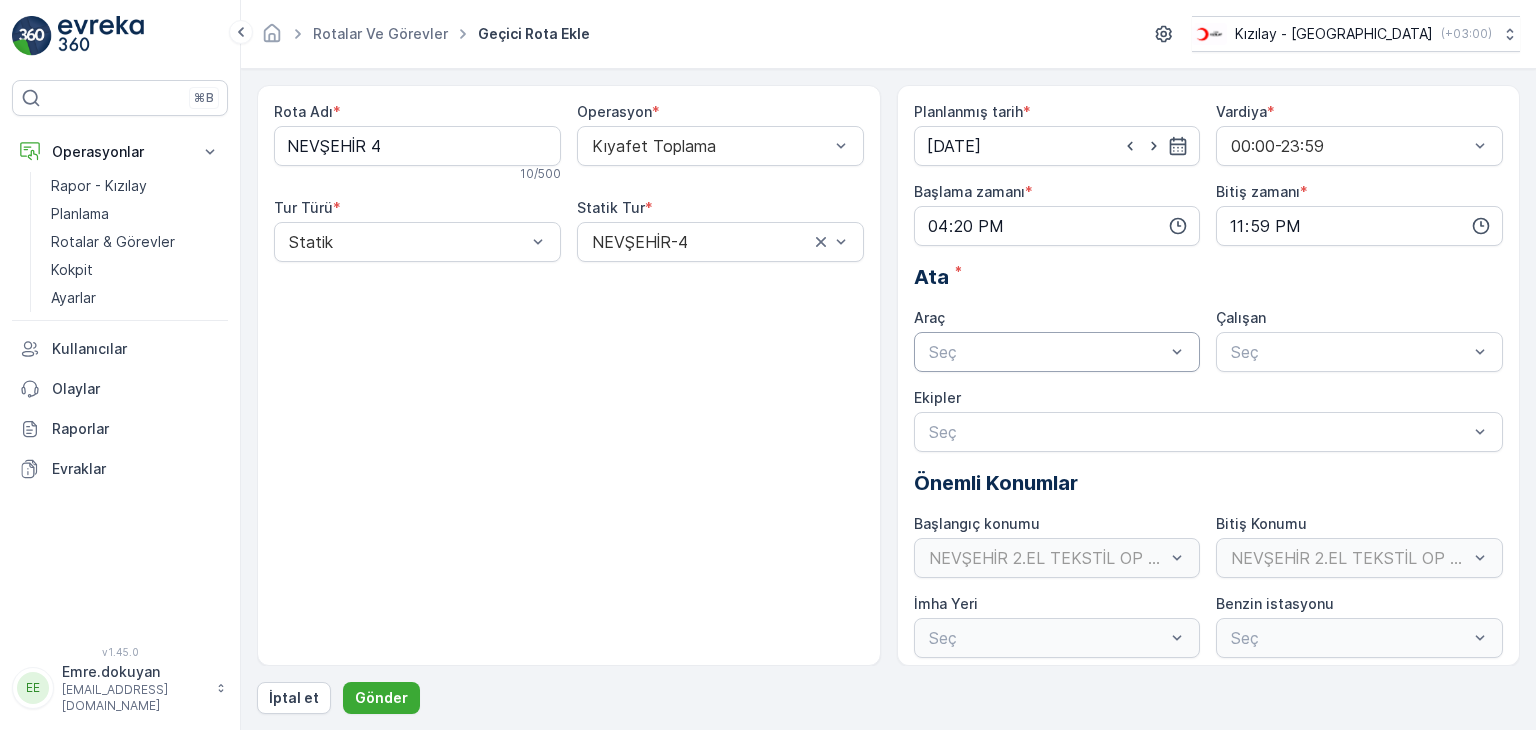 click at bounding box center [1047, 352] 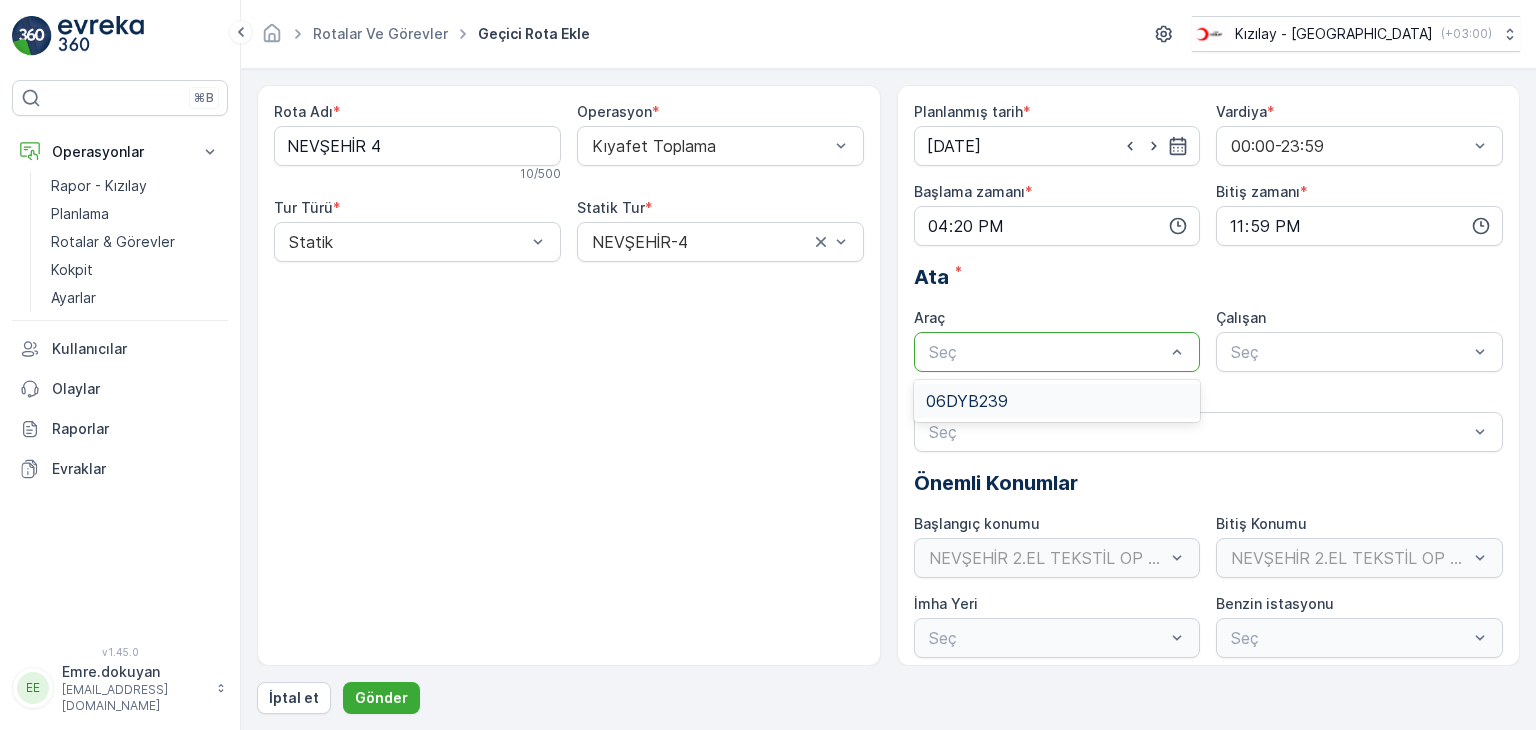 drag, startPoint x: 1037, startPoint y: 394, endPoint x: 1060, endPoint y: 395, distance: 23.021729 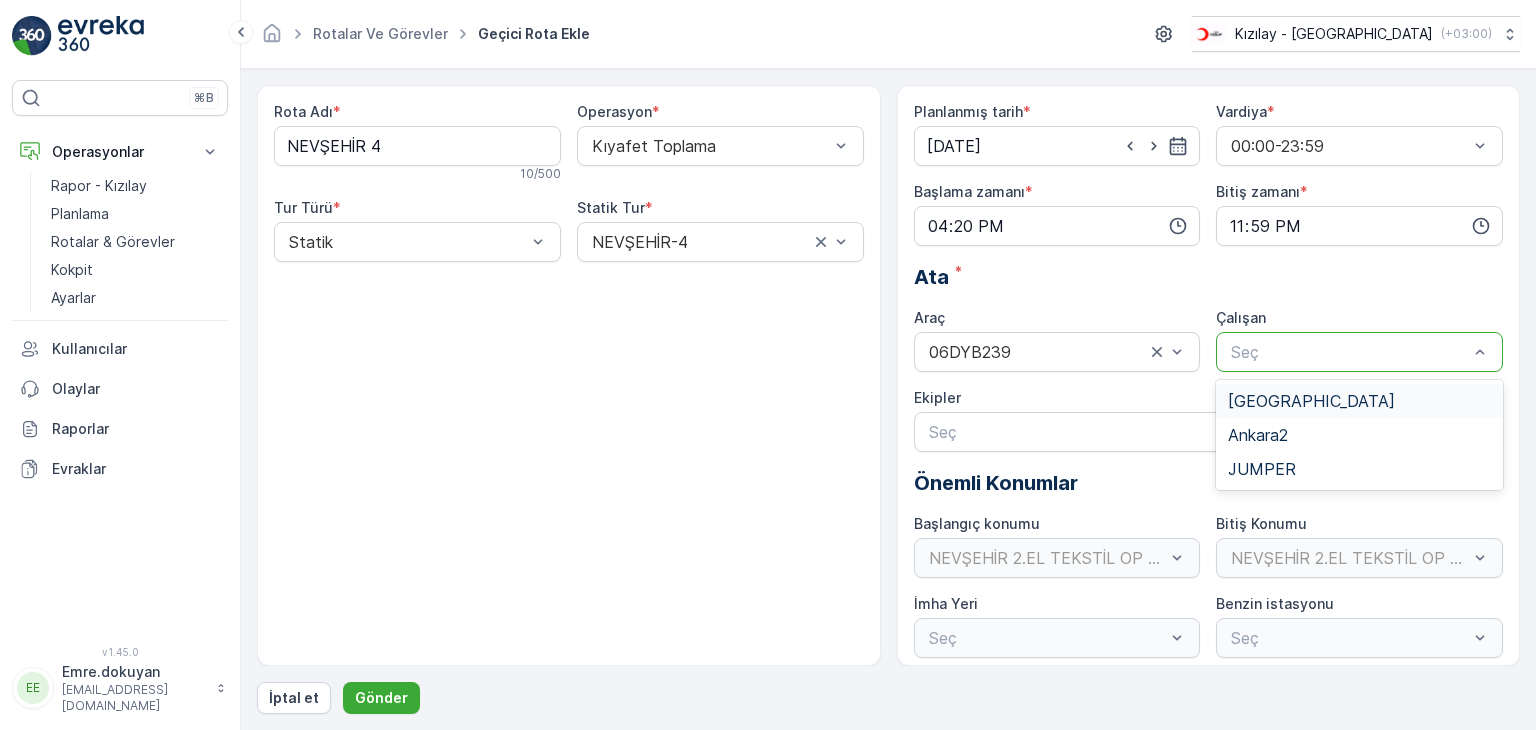 click at bounding box center (1349, 352) 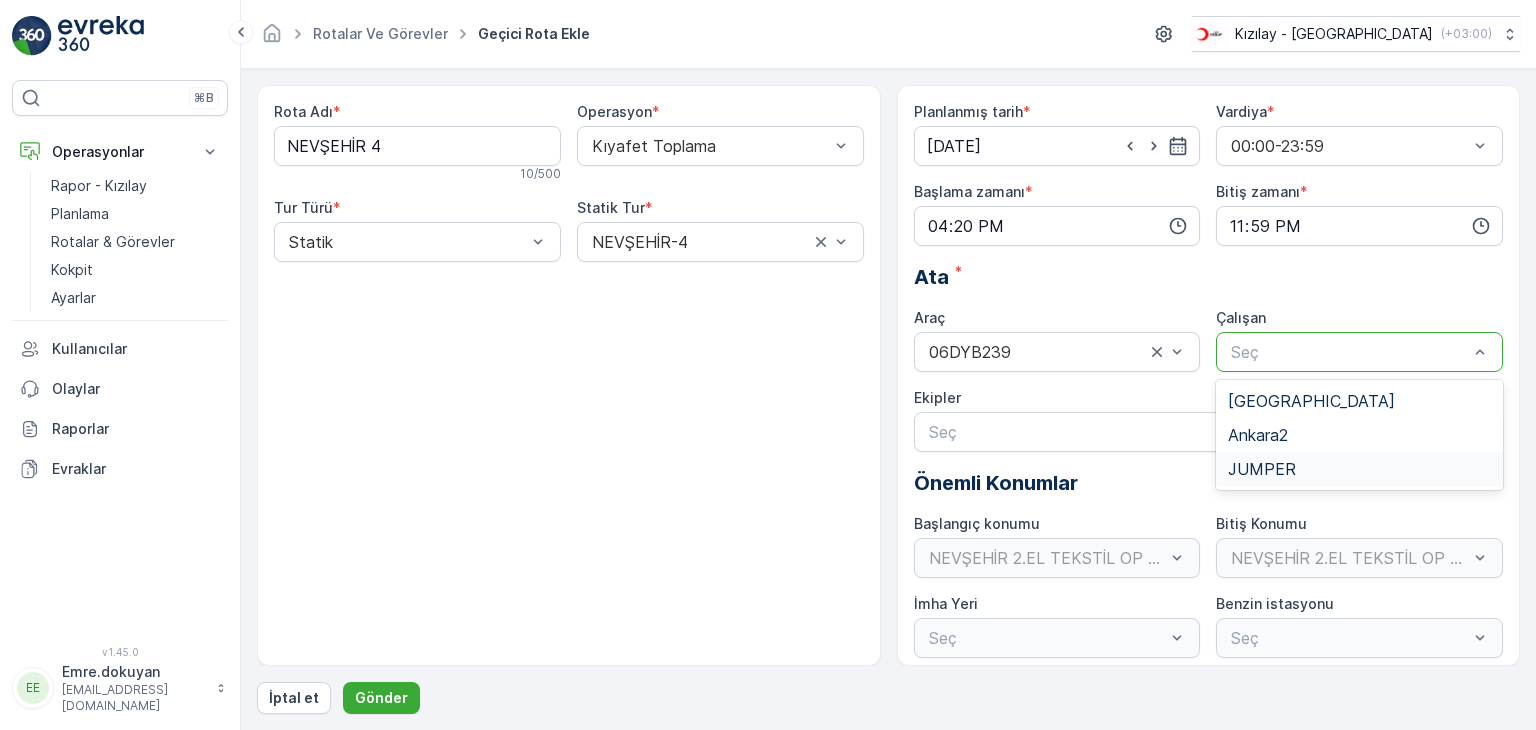 click on "JUMPER" at bounding box center (1262, 469) 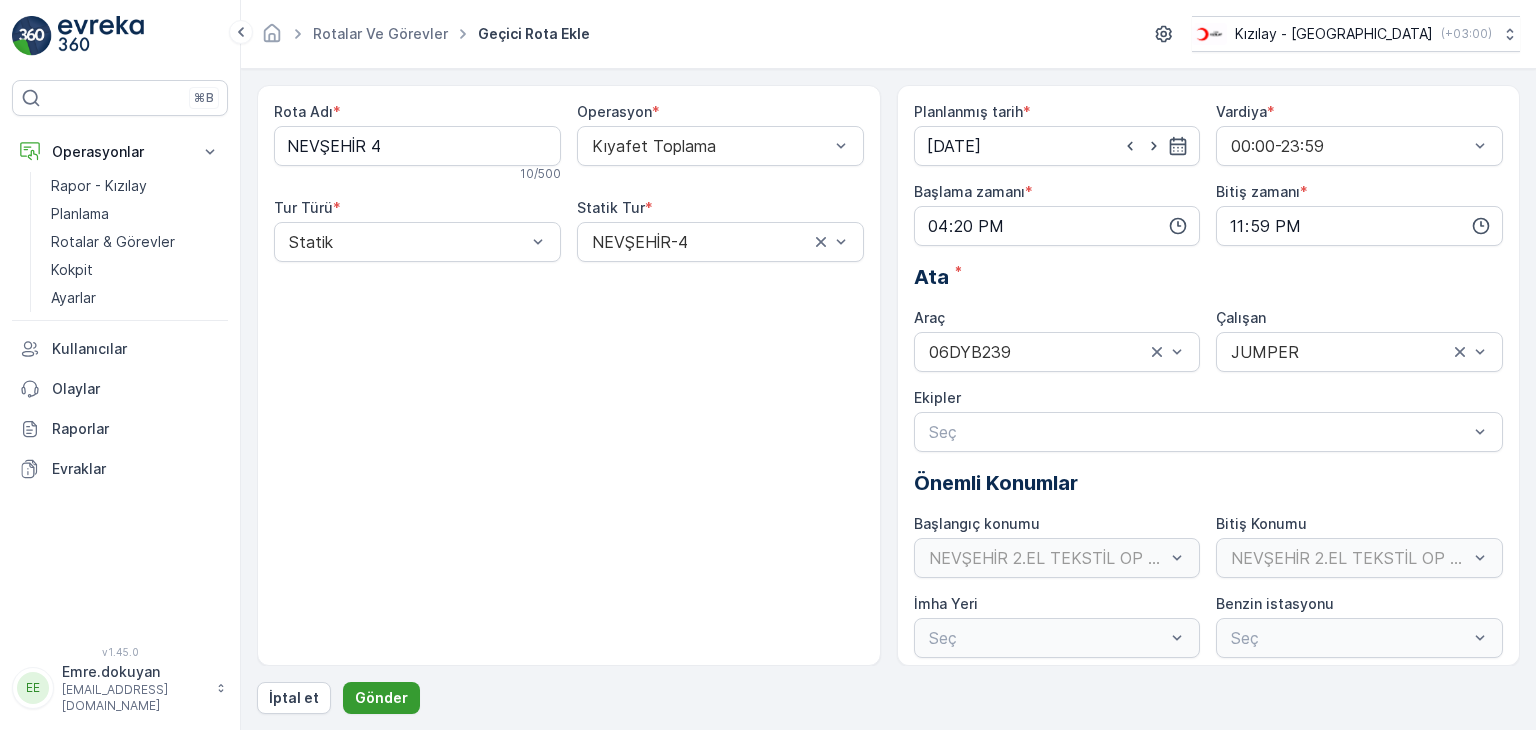 click on "Gönder" at bounding box center [381, 698] 